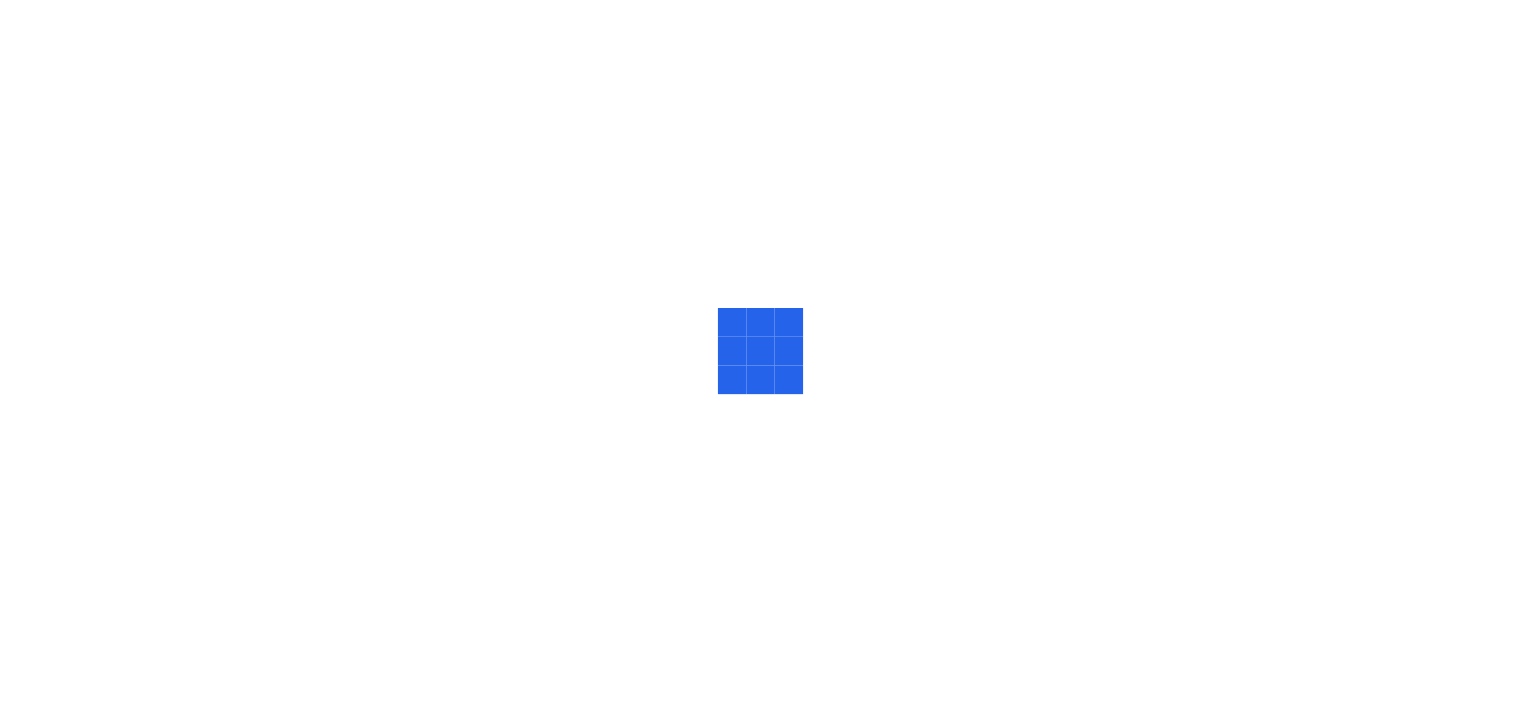 scroll, scrollTop: 0, scrollLeft: 0, axis: both 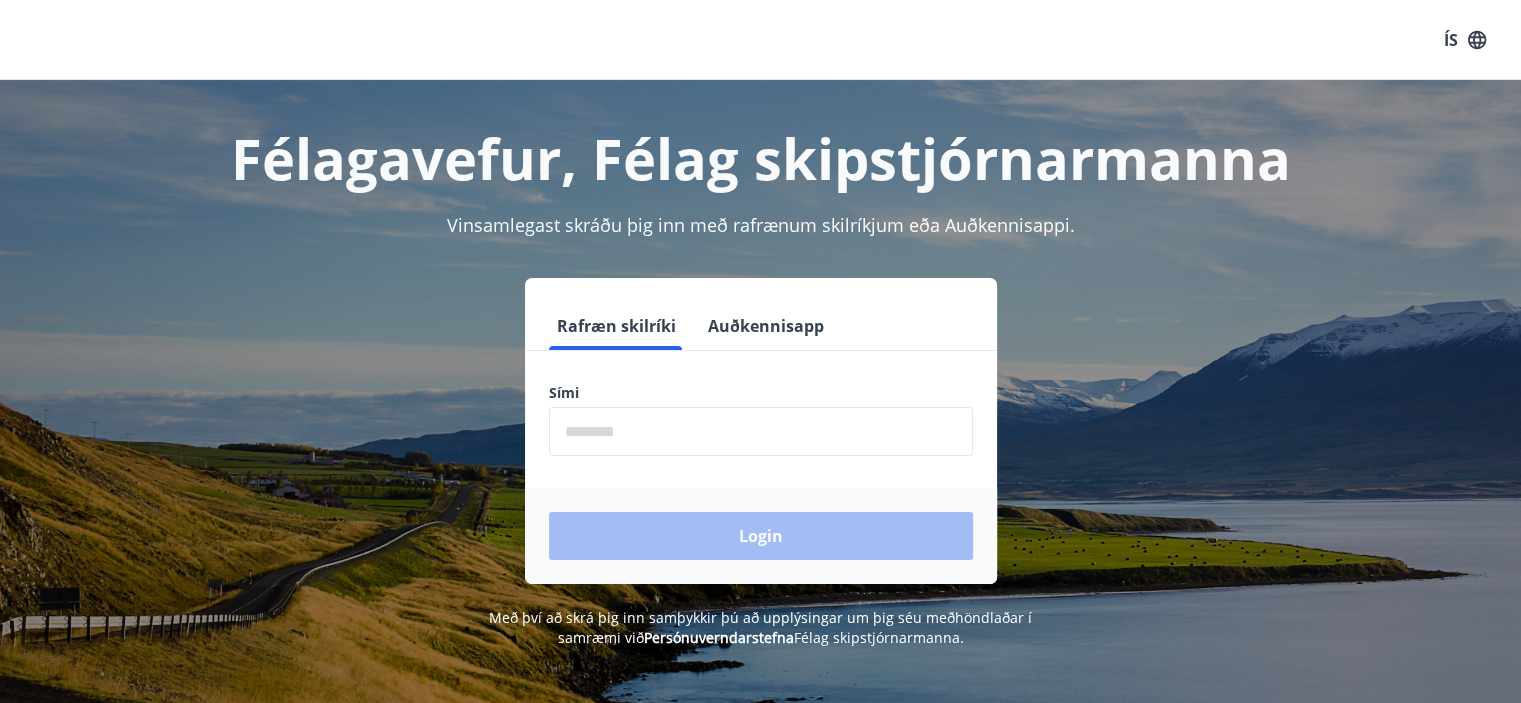 click at bounding box center [761, 431] 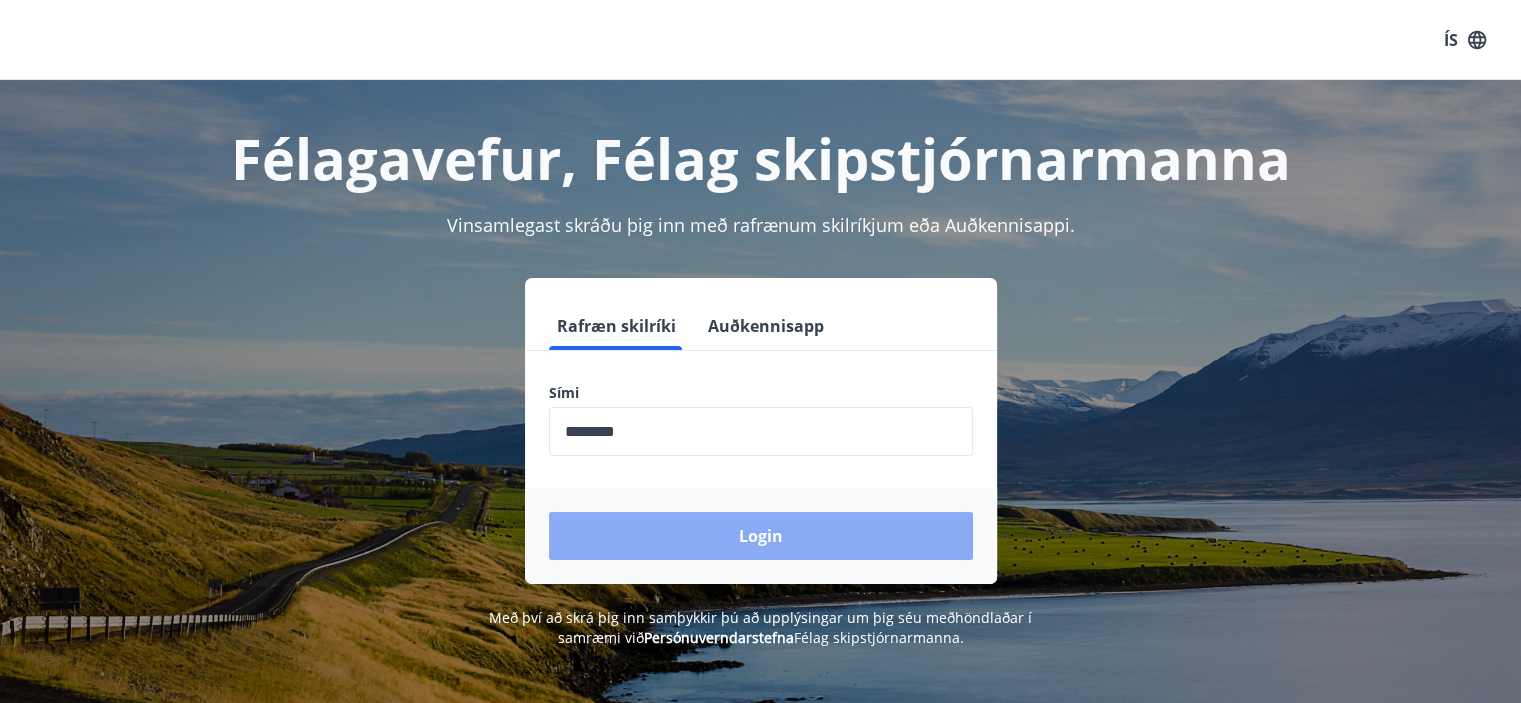 click on "Login" at bounding box center [761, 536] 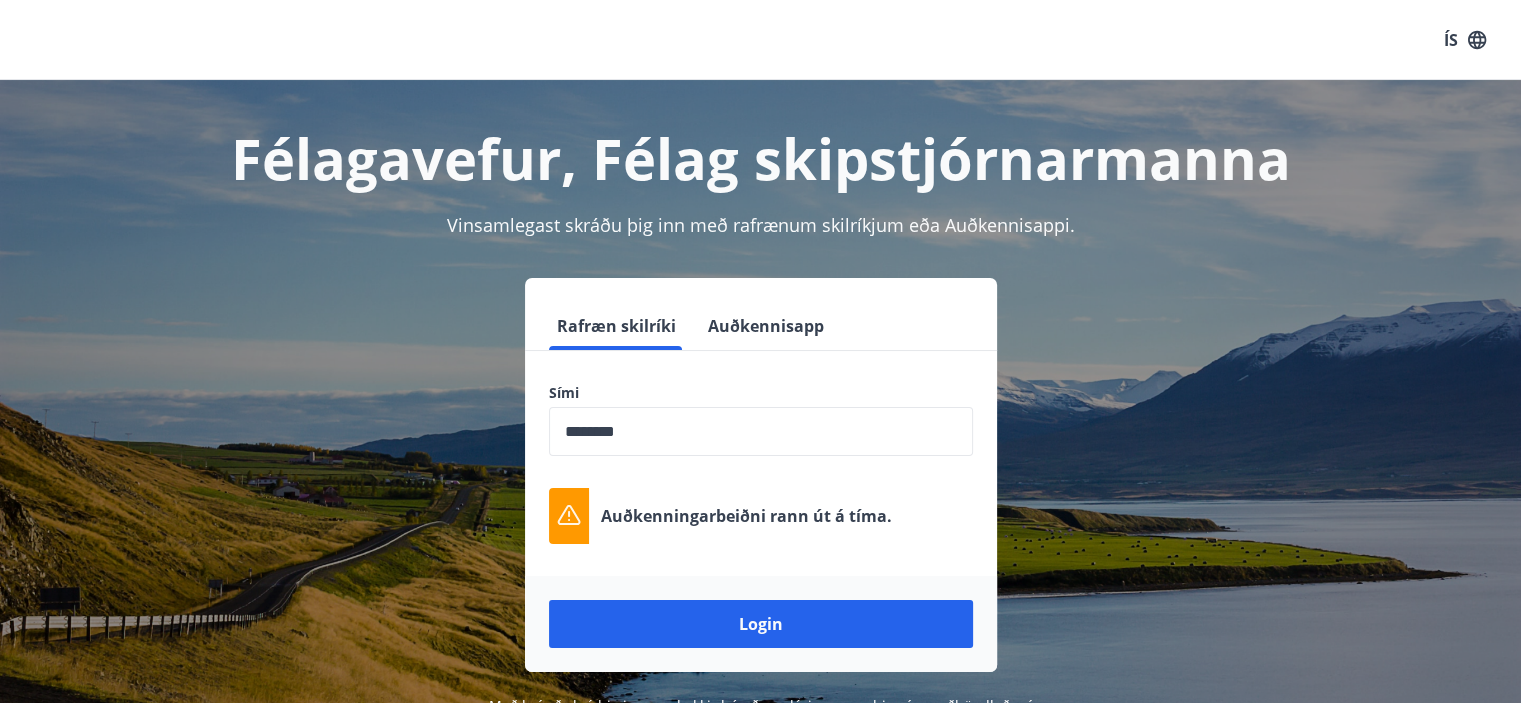 click at bounding box center [761, 431] 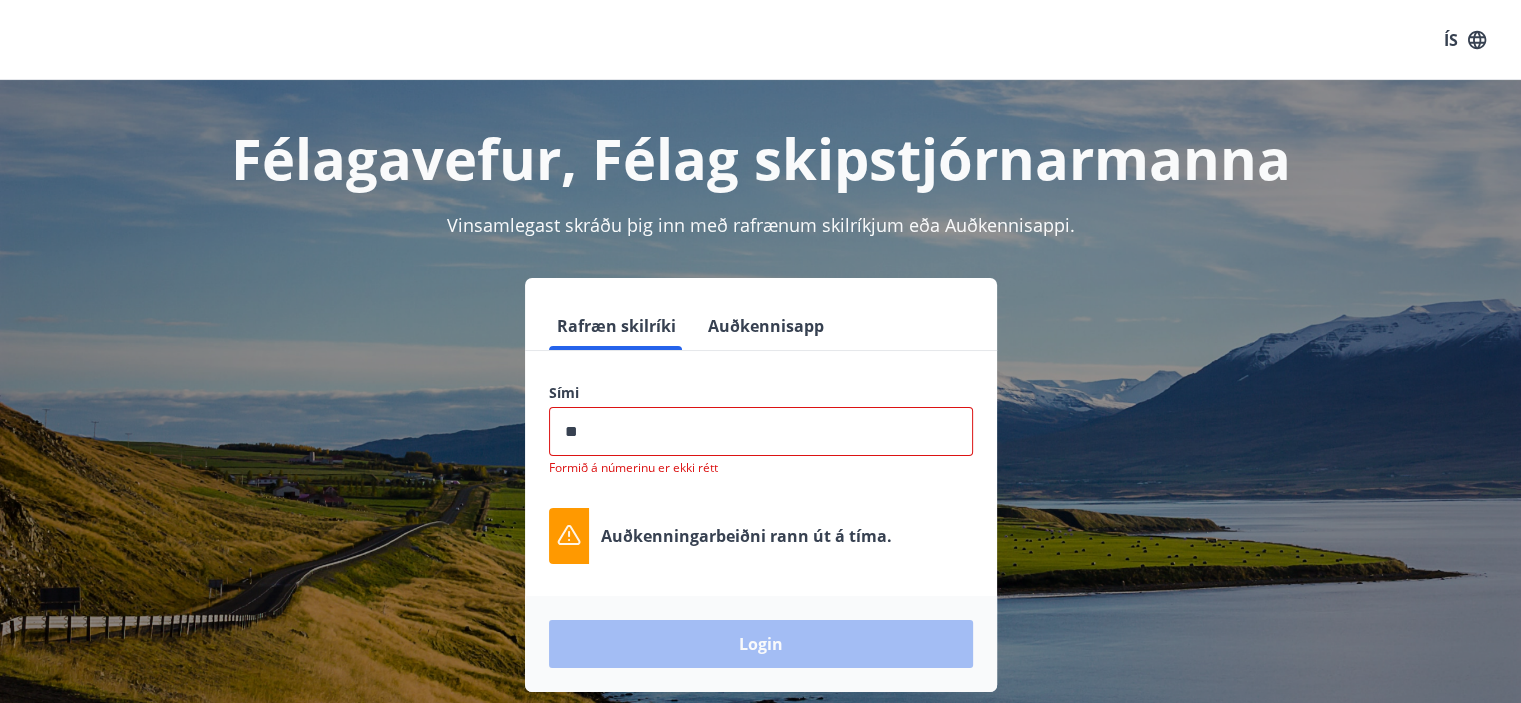 type on "*" 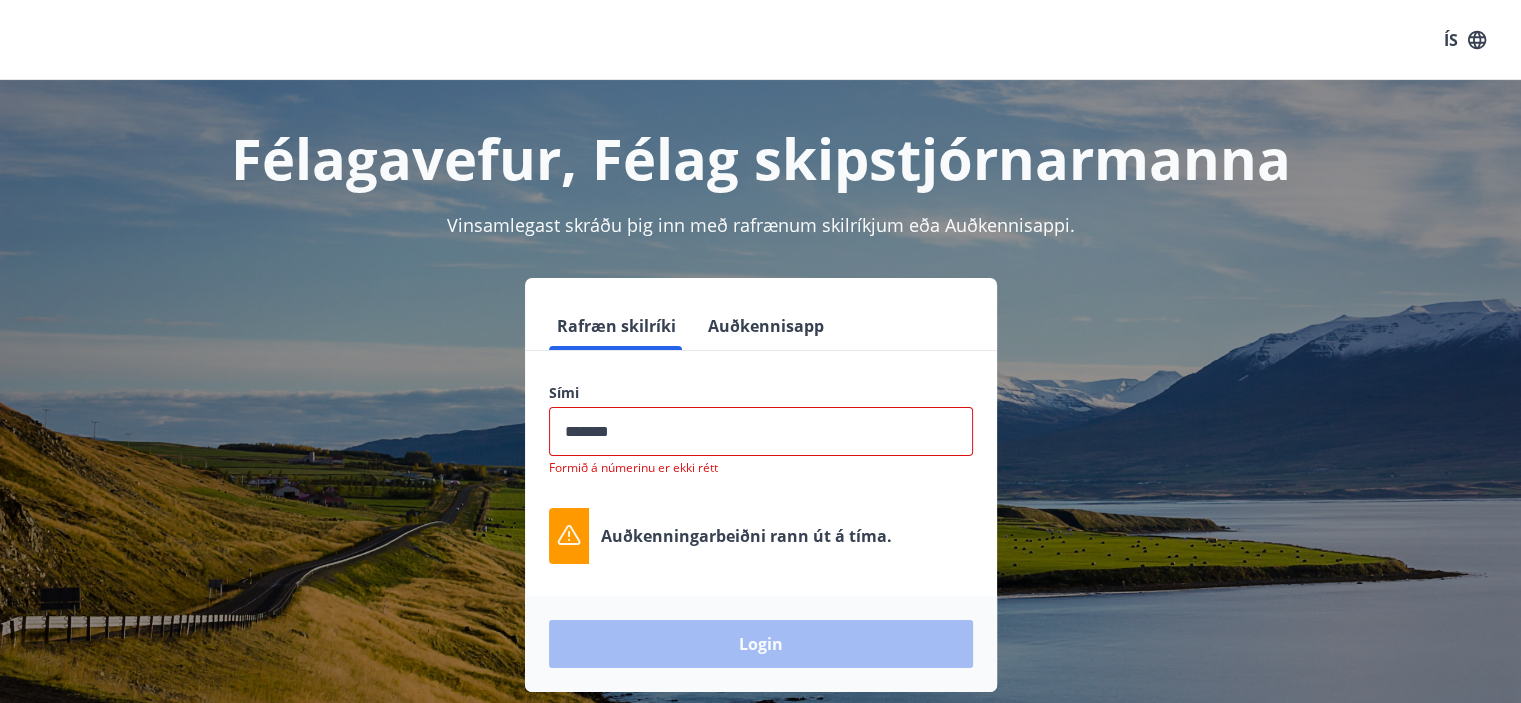 type on "********" 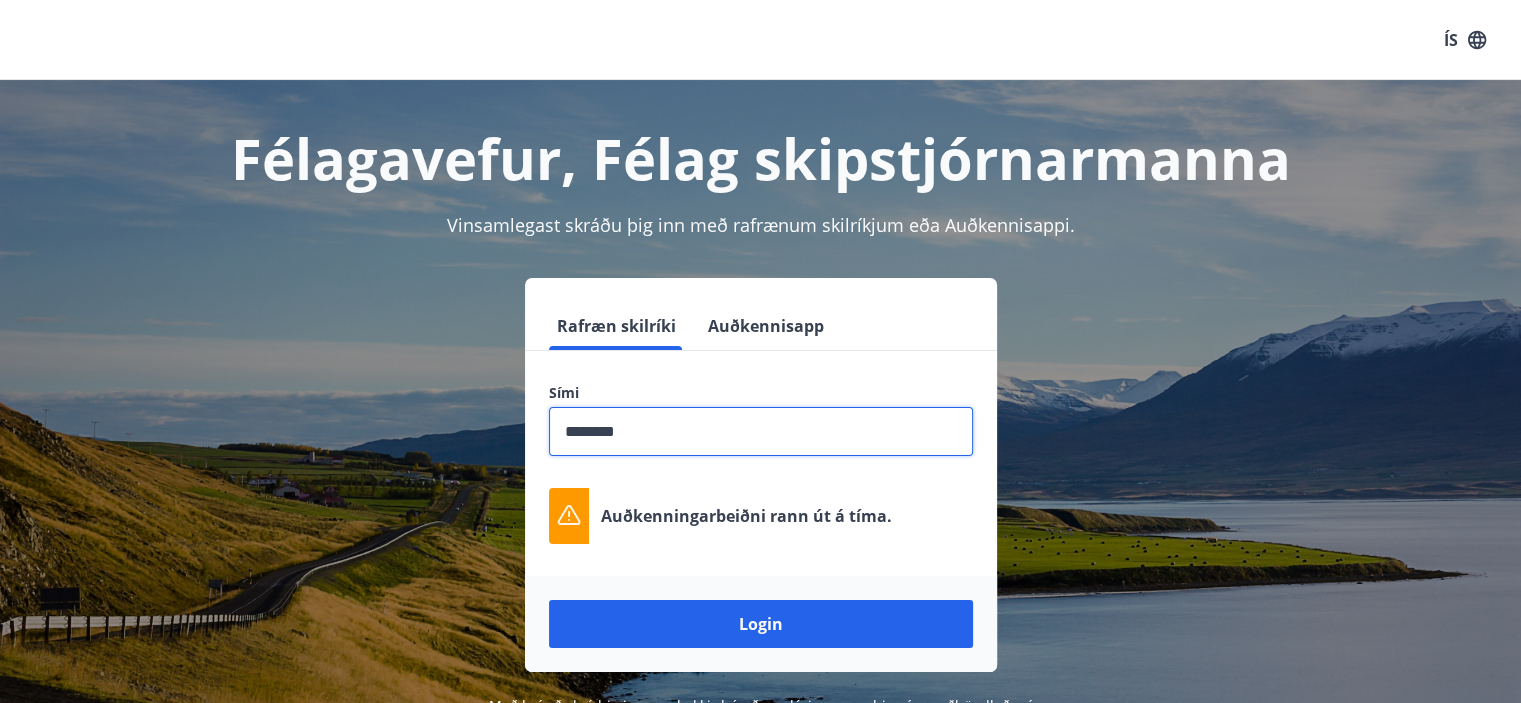 click on "Login" at bounding box center (761, 624) 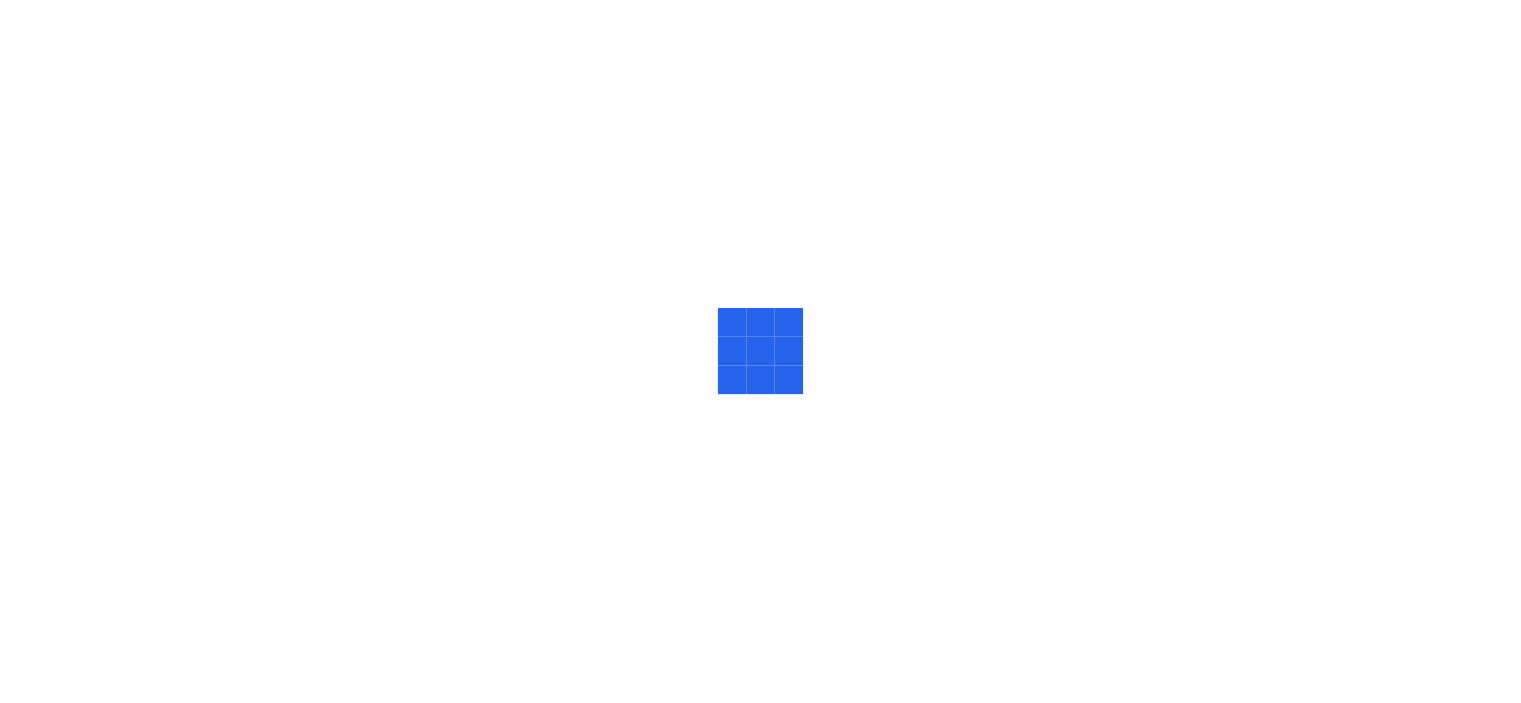 scroll, scrollTop: 0, scrollLeft: 0, axis: both 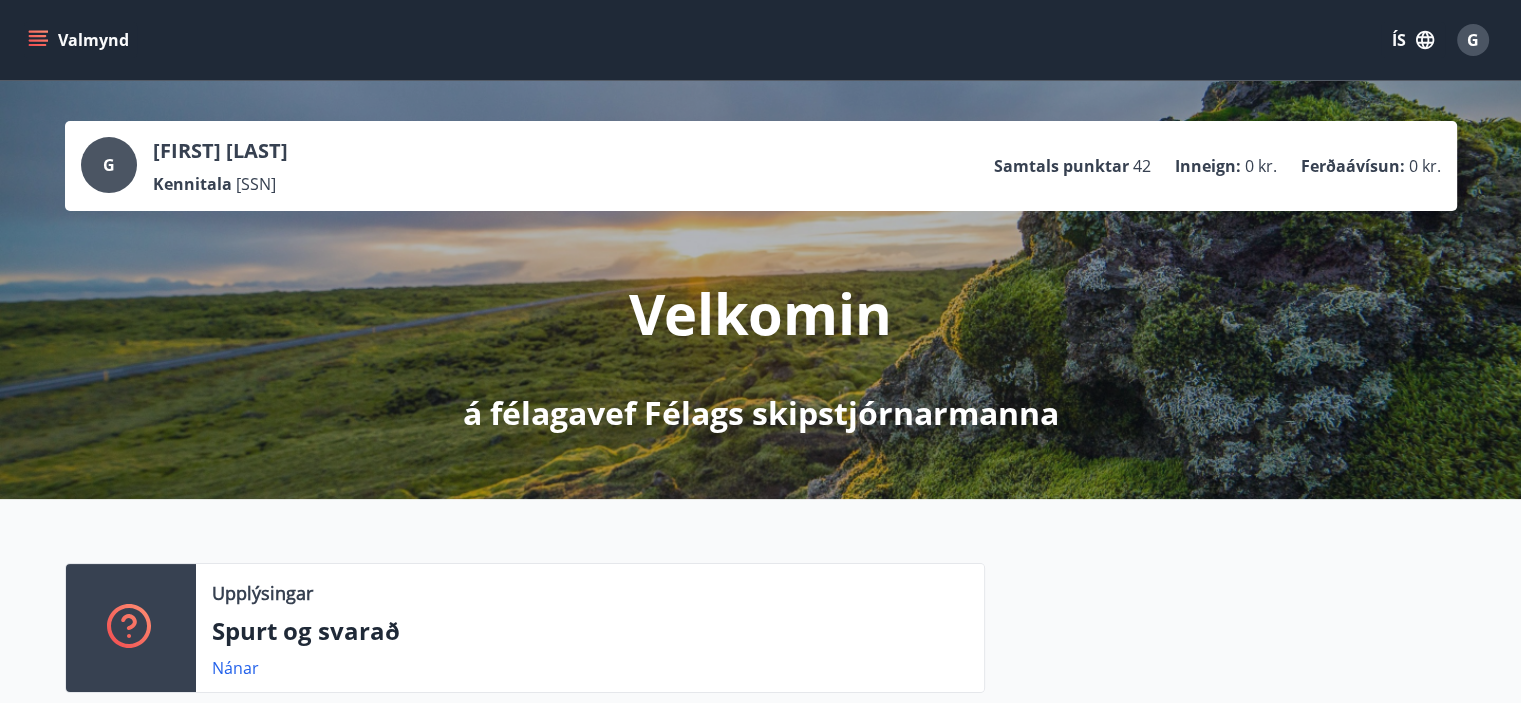 click on "Valmynd" at bounding box center [80, 40] 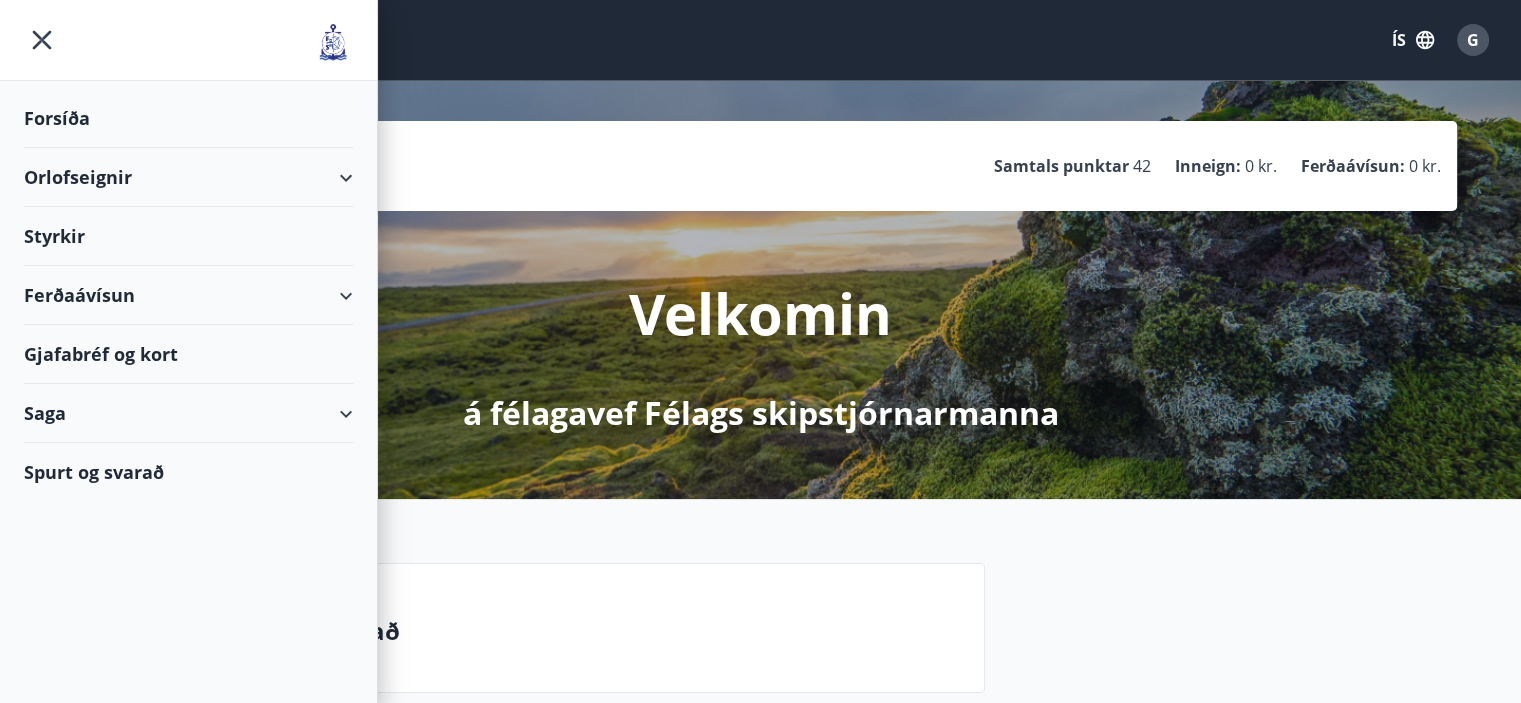 click on "Orlofseignir" at bounding box center (188, 177) 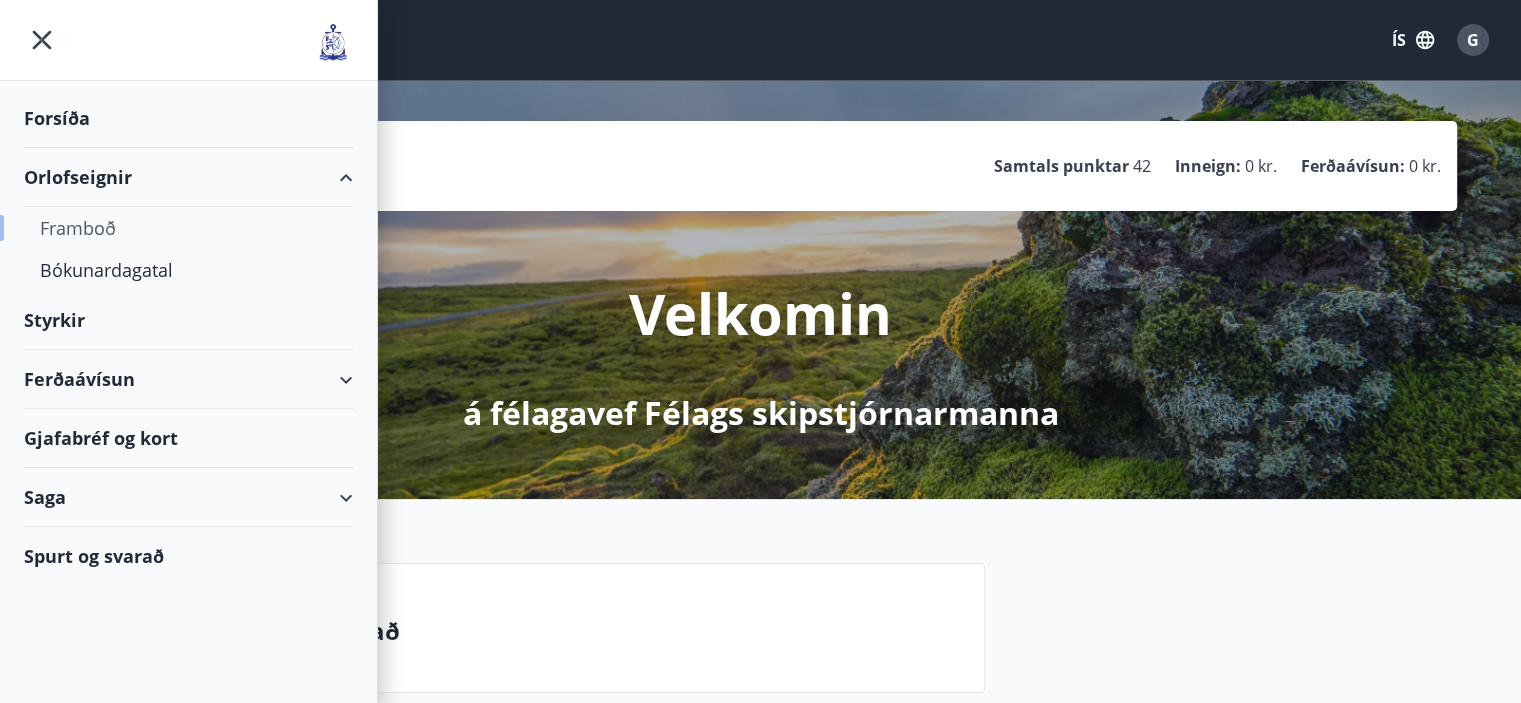 click on "Framboð" at bounding box center [188, 228] 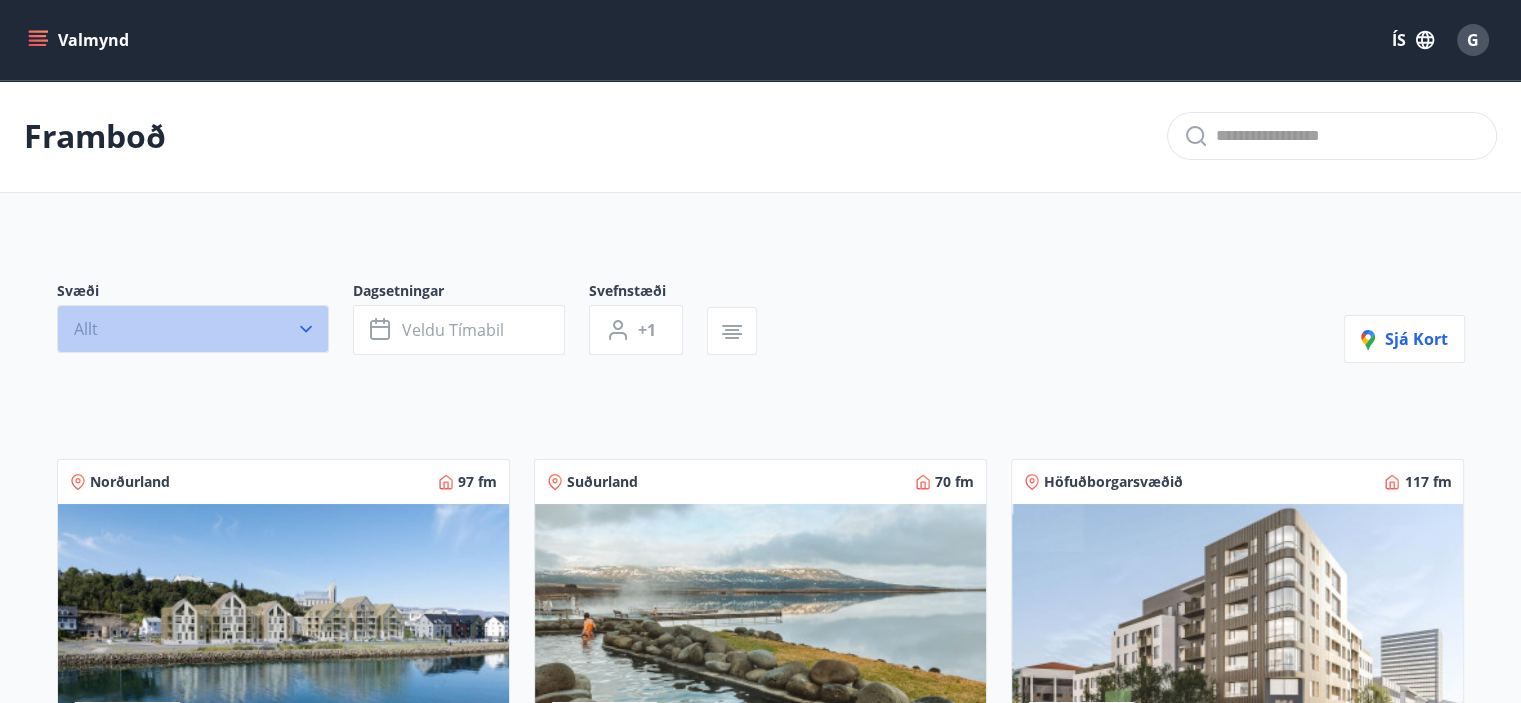 click 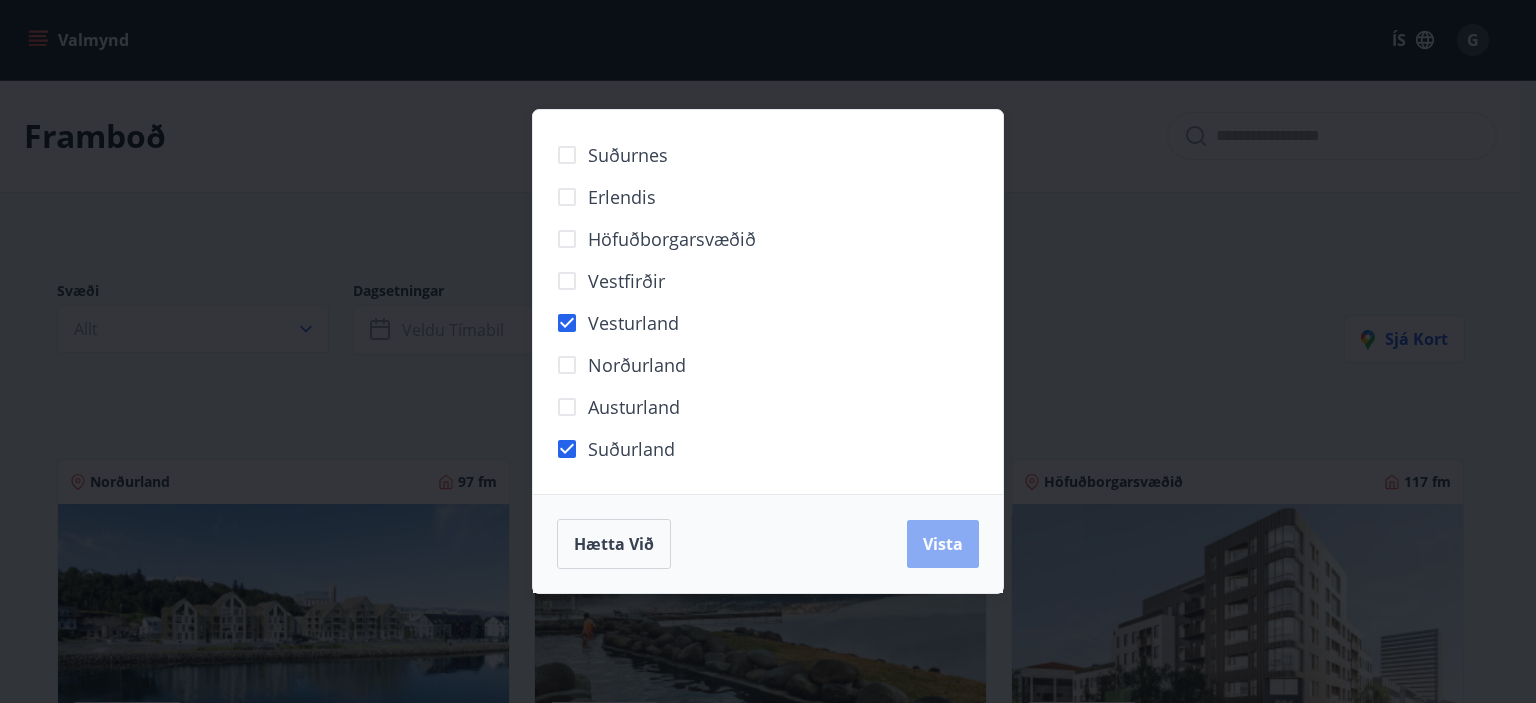 click on "Vista" at bounding box center (943, 544) 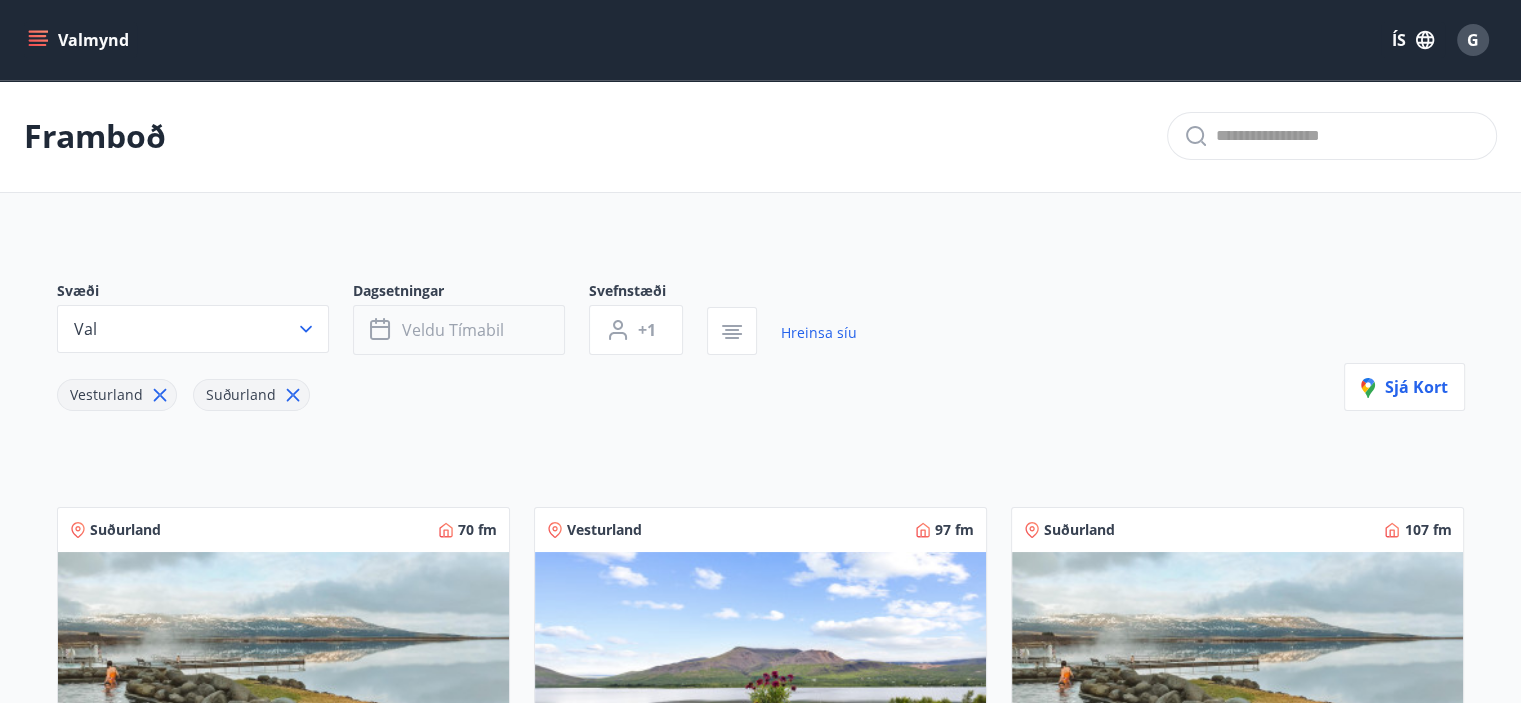 click on "Veldu tímabil" at bounding box center (453, 330) 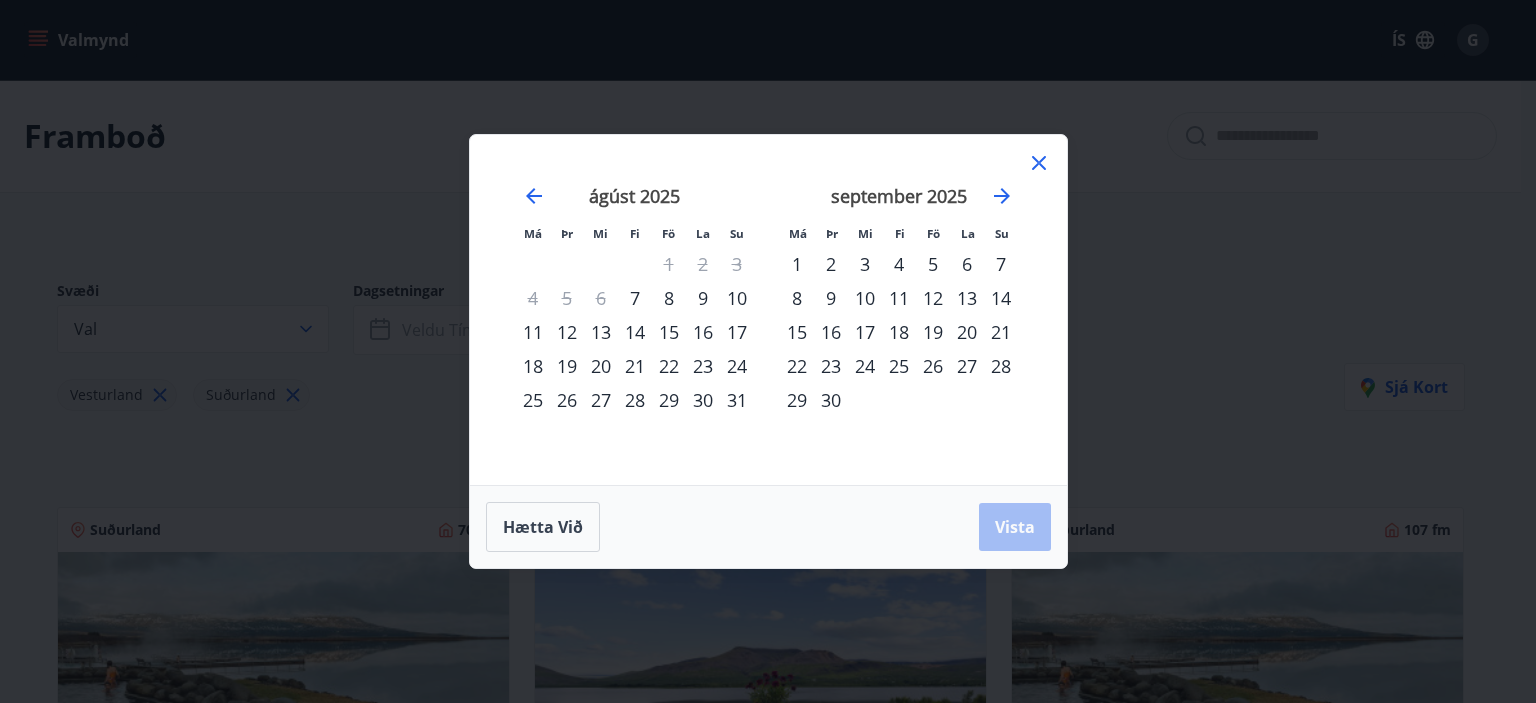 click on "8" at bounding box center (669, 298) 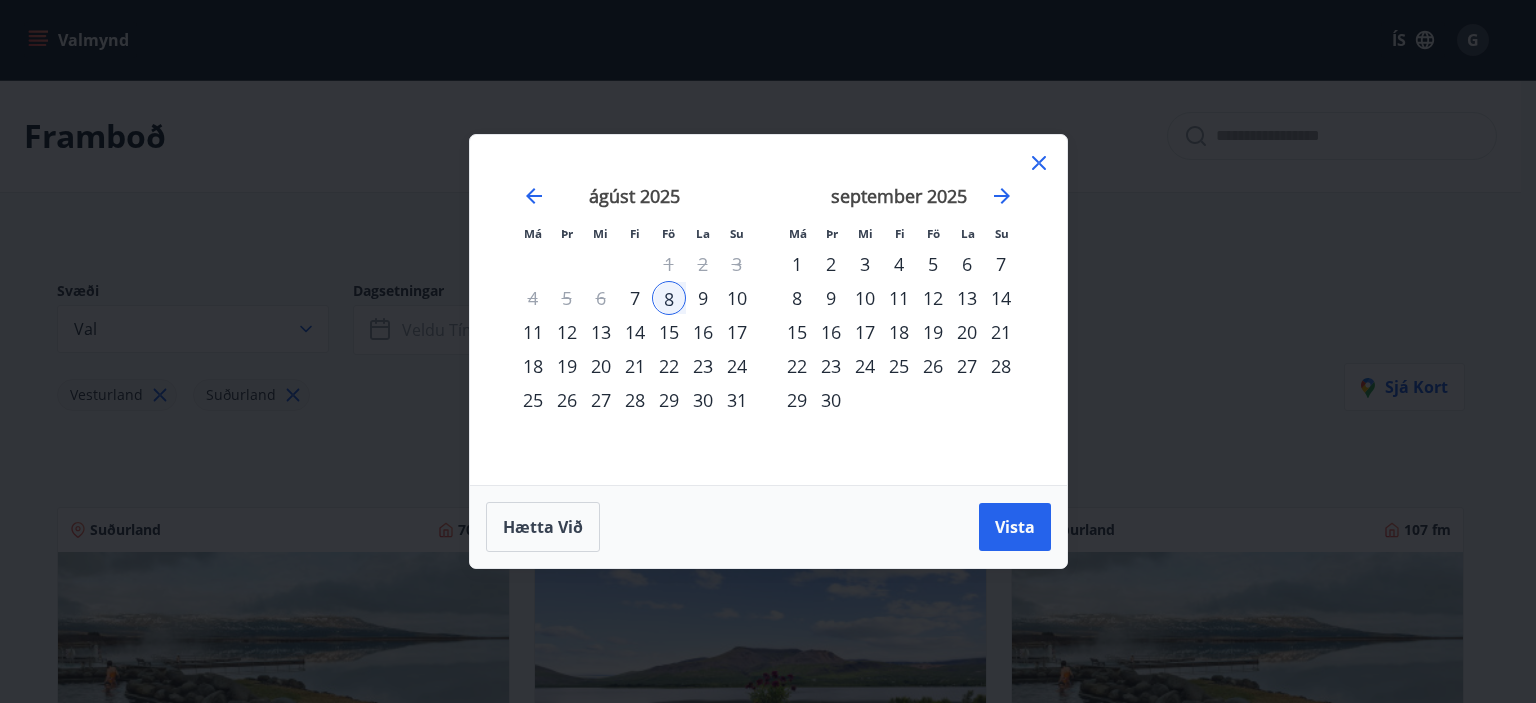 click on "10" at bounding box center [737, 298] 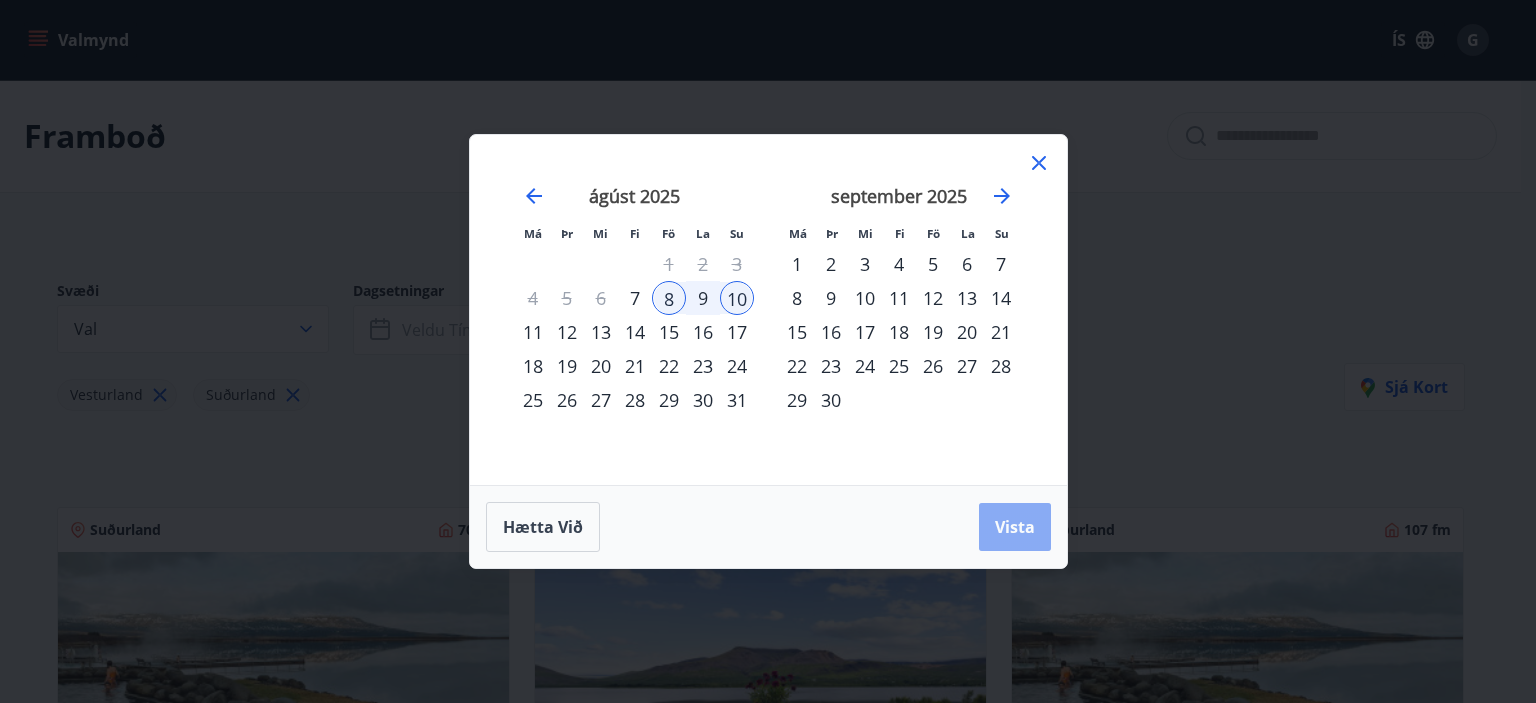 click on "Vista" at bounding box center (1015, 527) 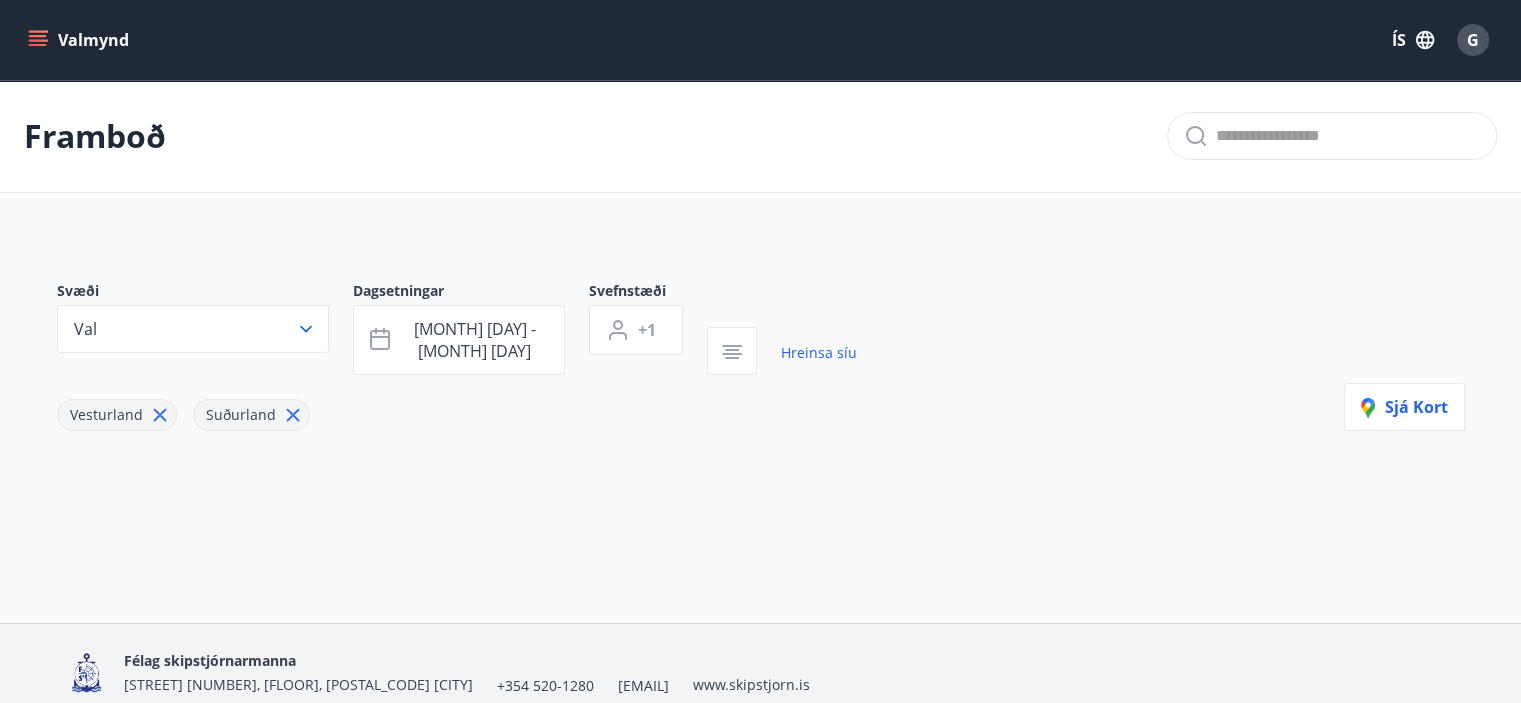 scroll, scrollTop: 67, scrollLeft: 0, axis: vertical 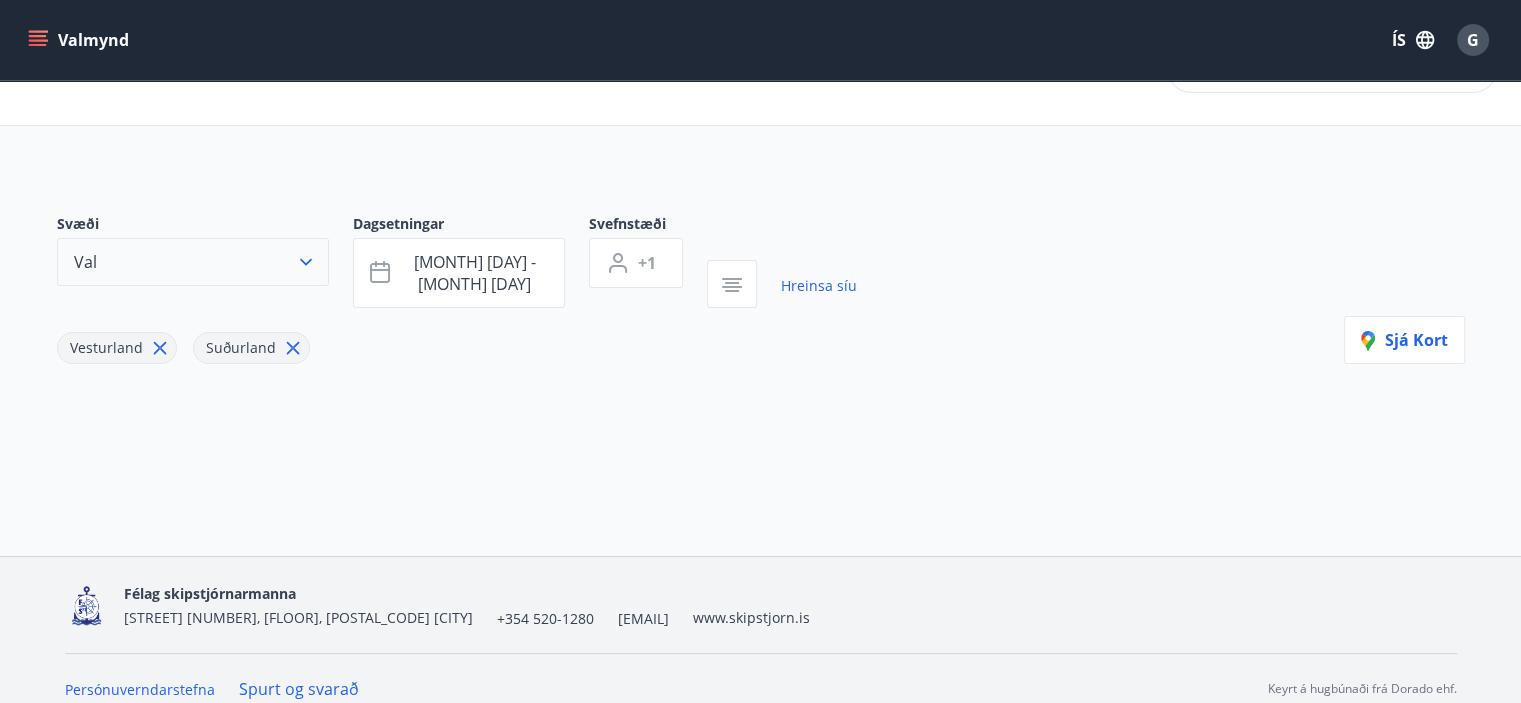 click 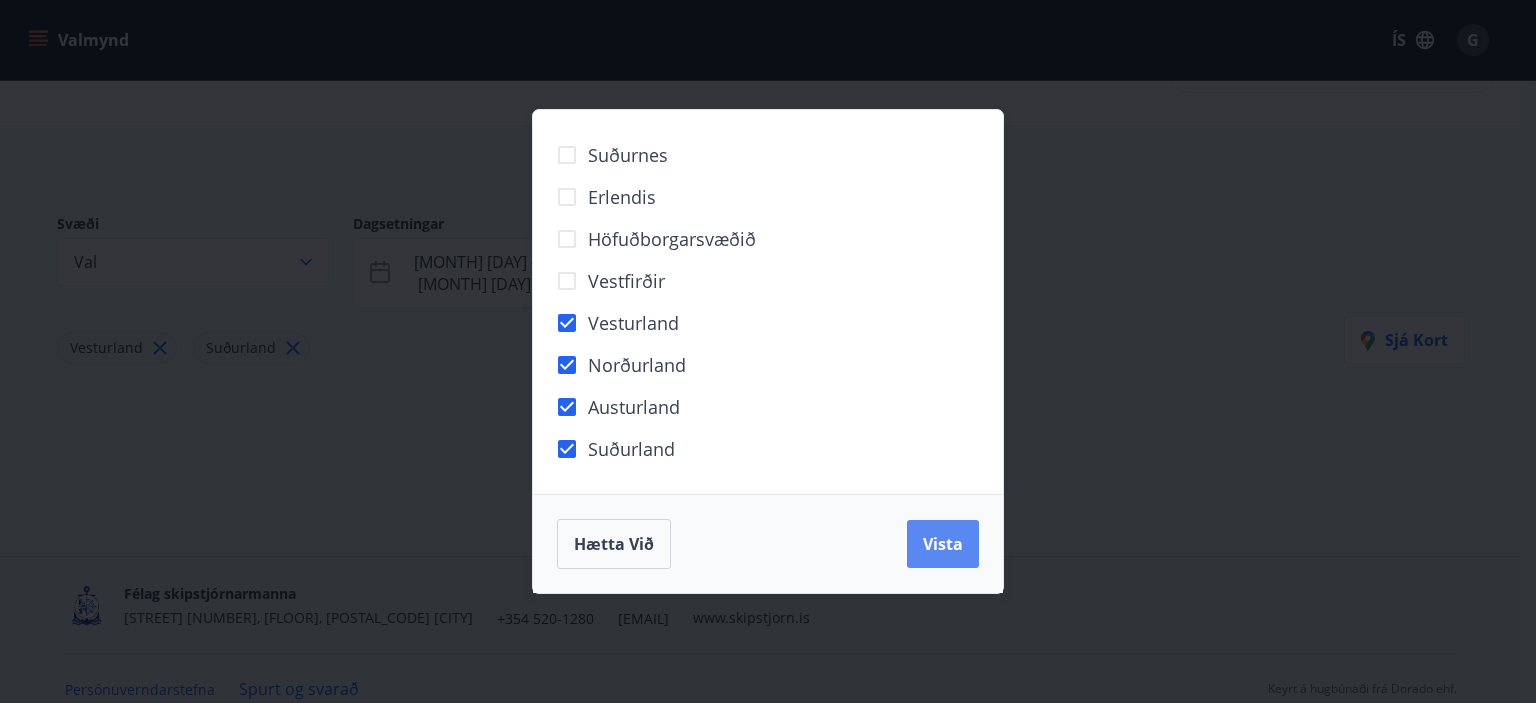 click on "Vista" at bounding box center (943, 544) 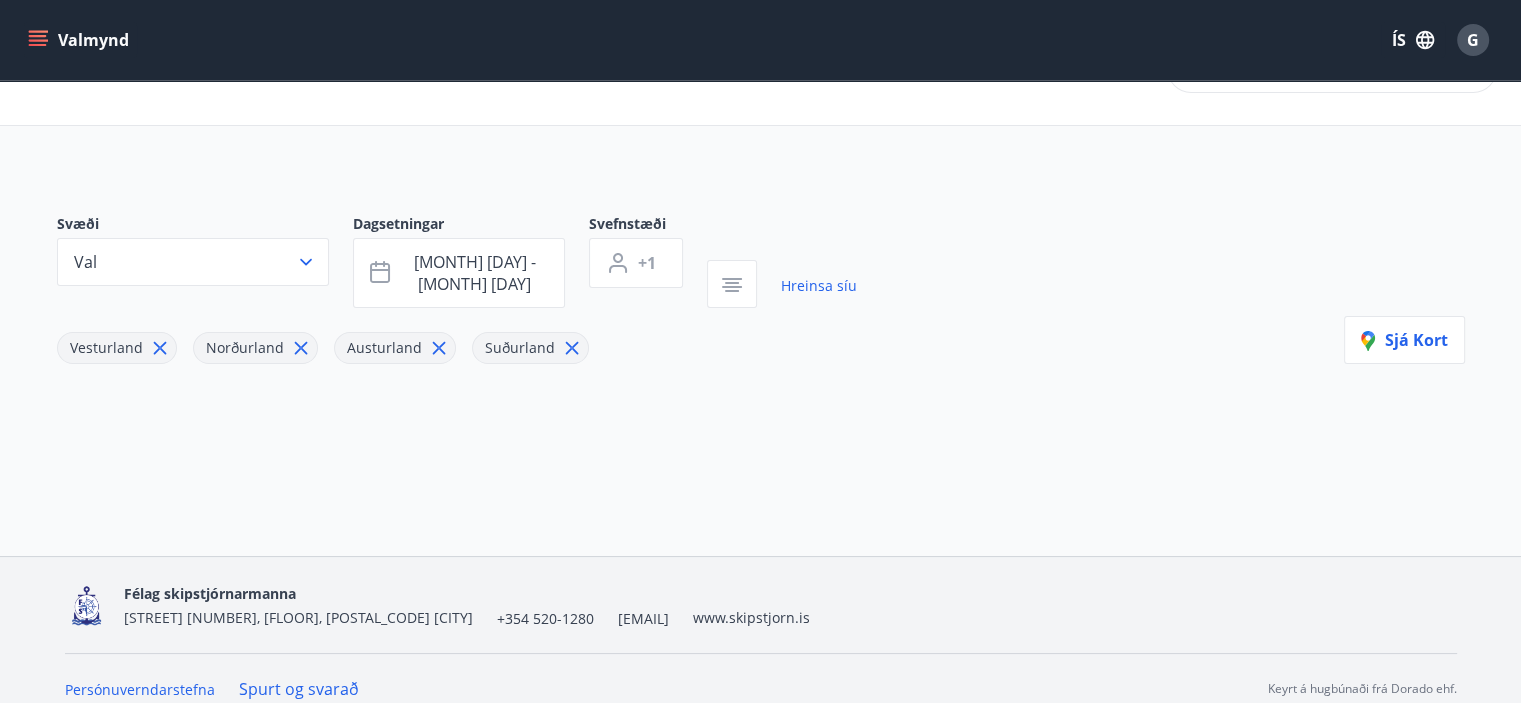 scroll, scrollTop: 0, scrollLeft: 0, axis: both 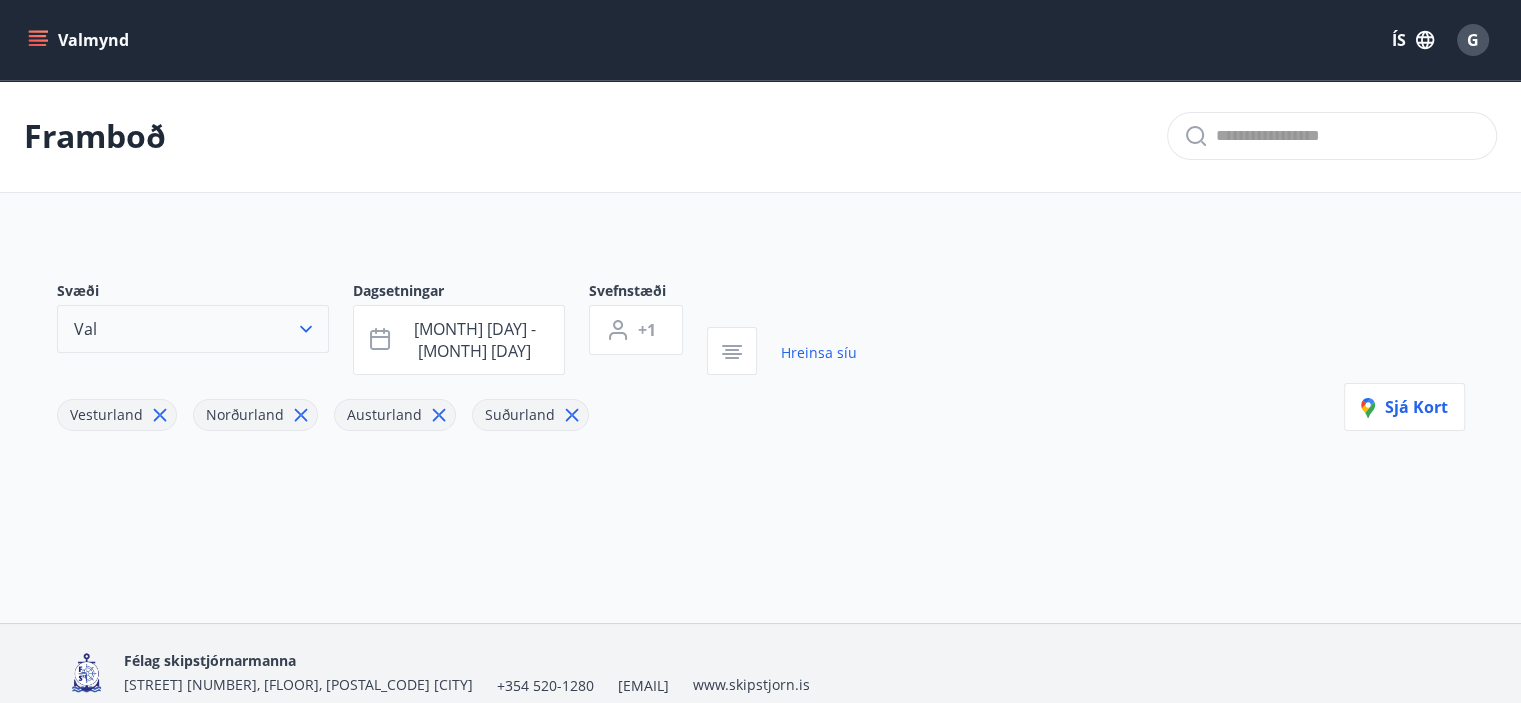 click 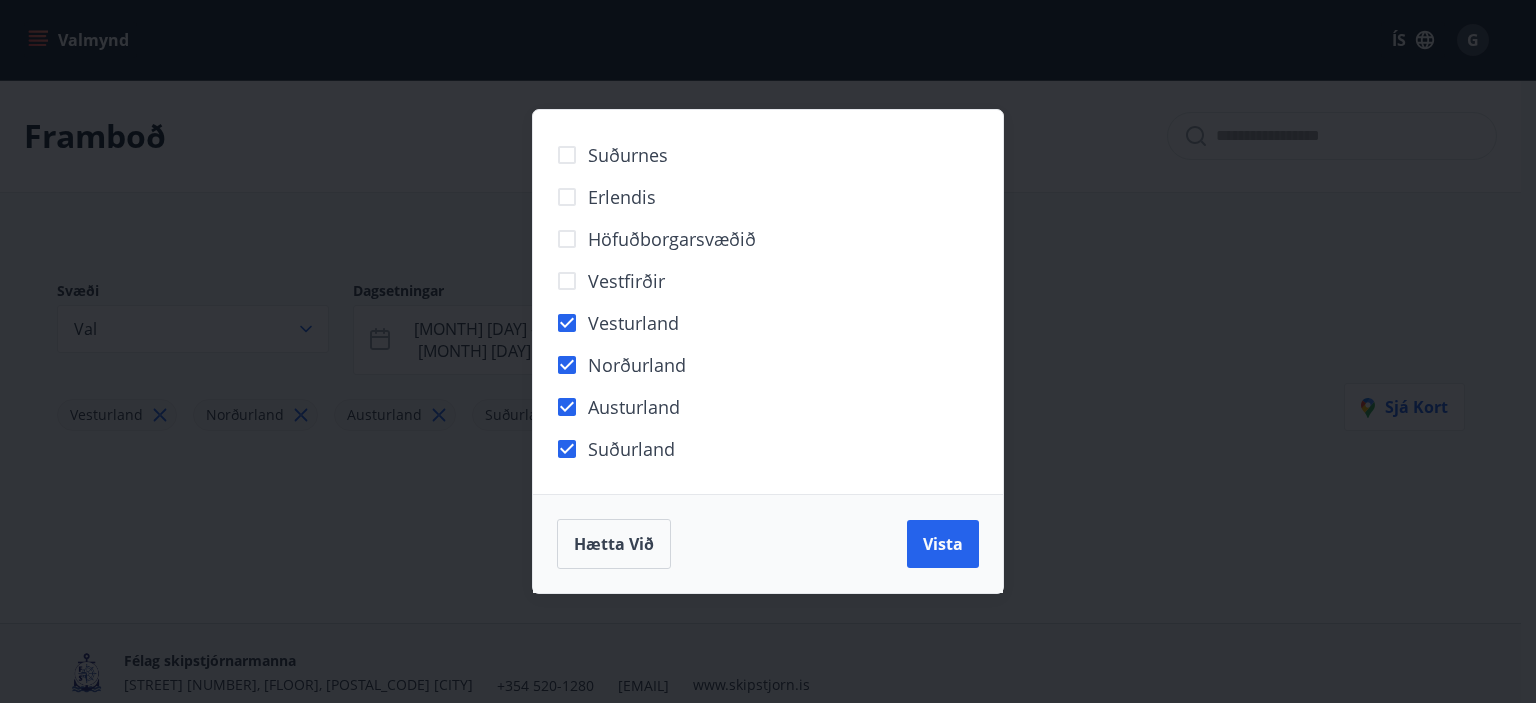 click on "Höfuðborgarsvæðið" at bounding box center [672, 239] 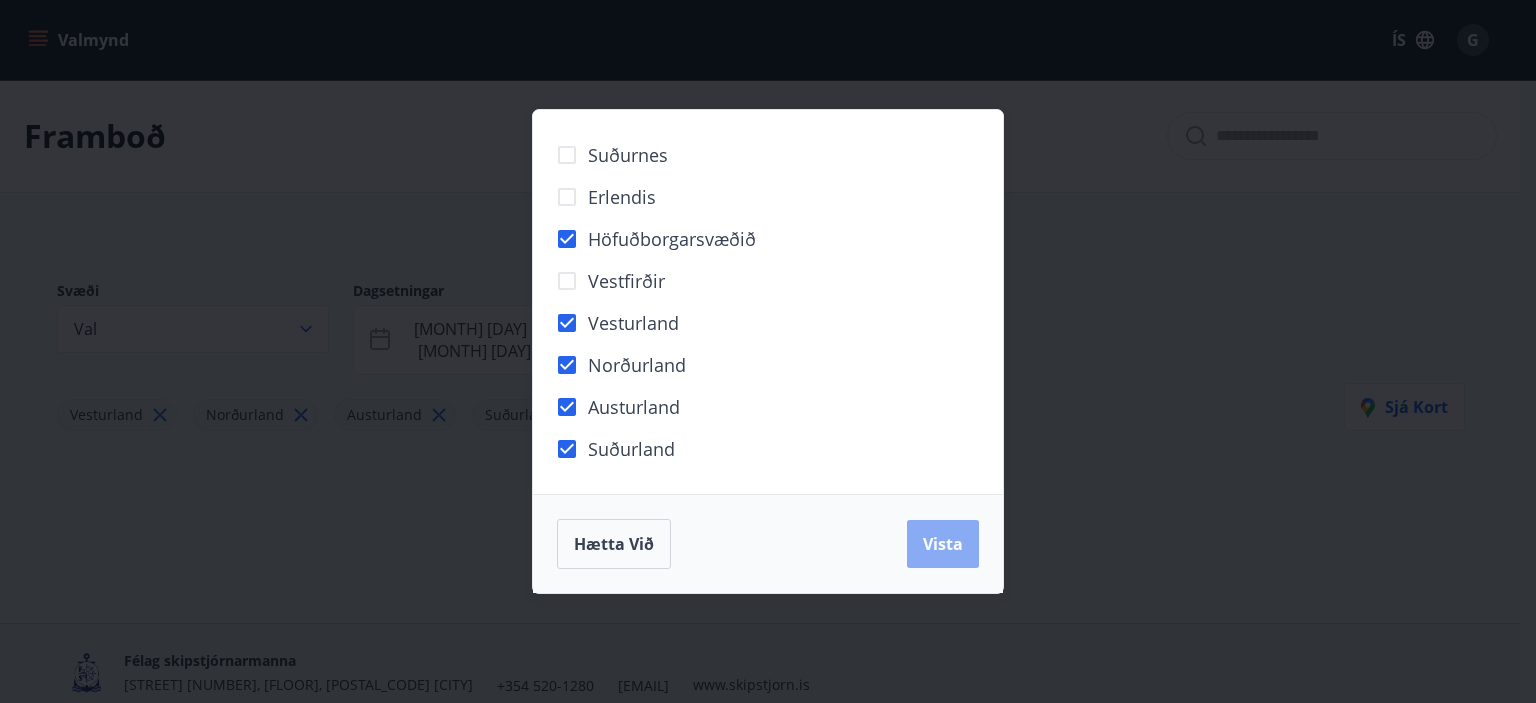 click on "Vista" at bounding box center [943, 544] 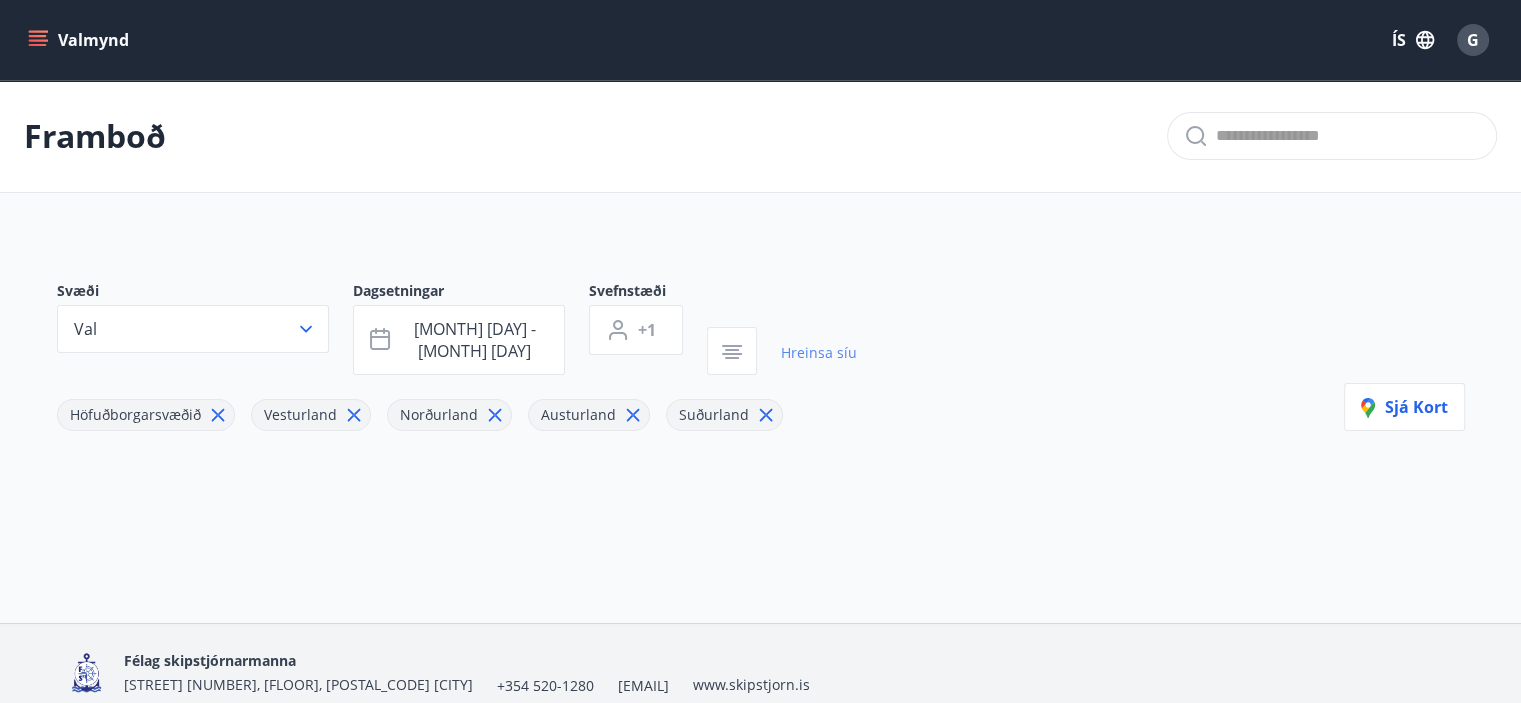 click on "Hreinsa síu" at bounding box center (819, 353) 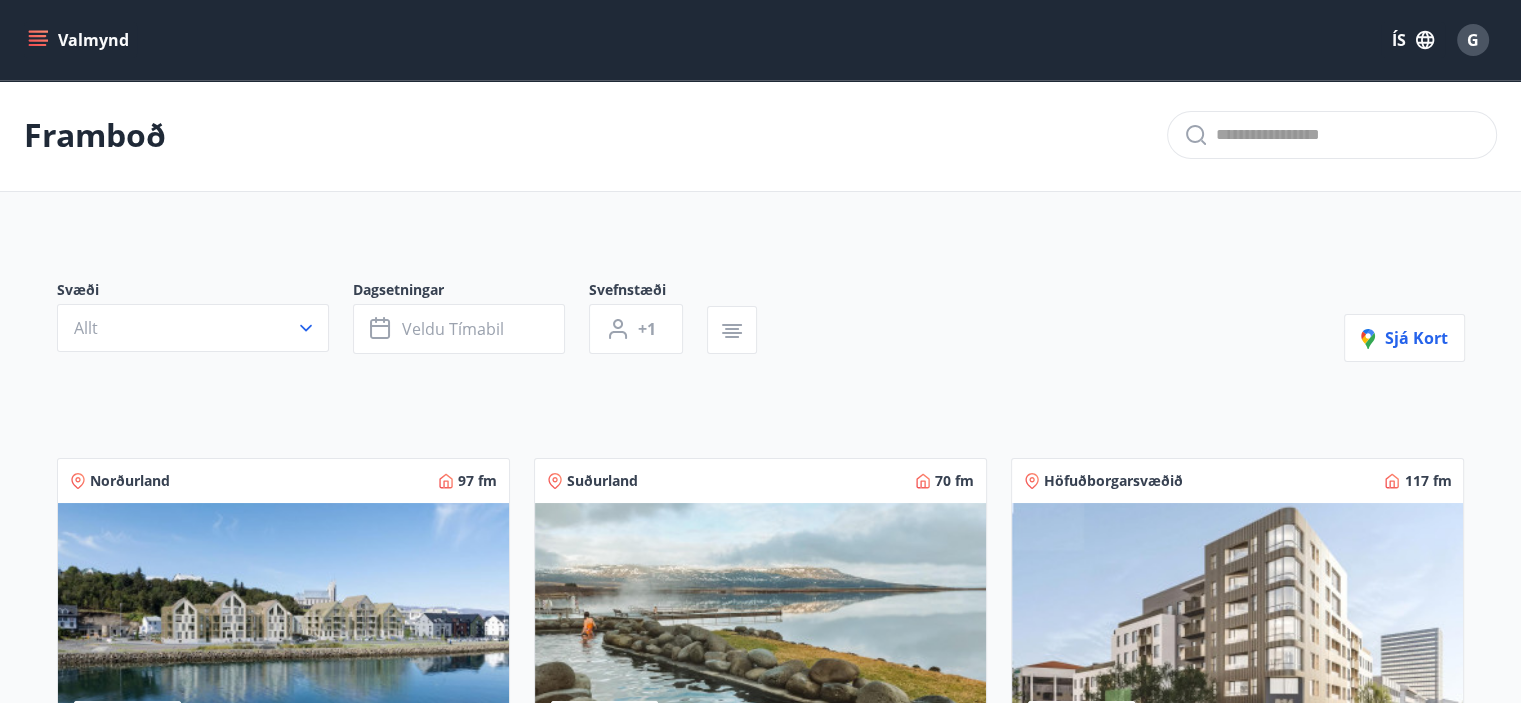 scroll, scrollTop: 0, scrollLeft: 0, axis: both 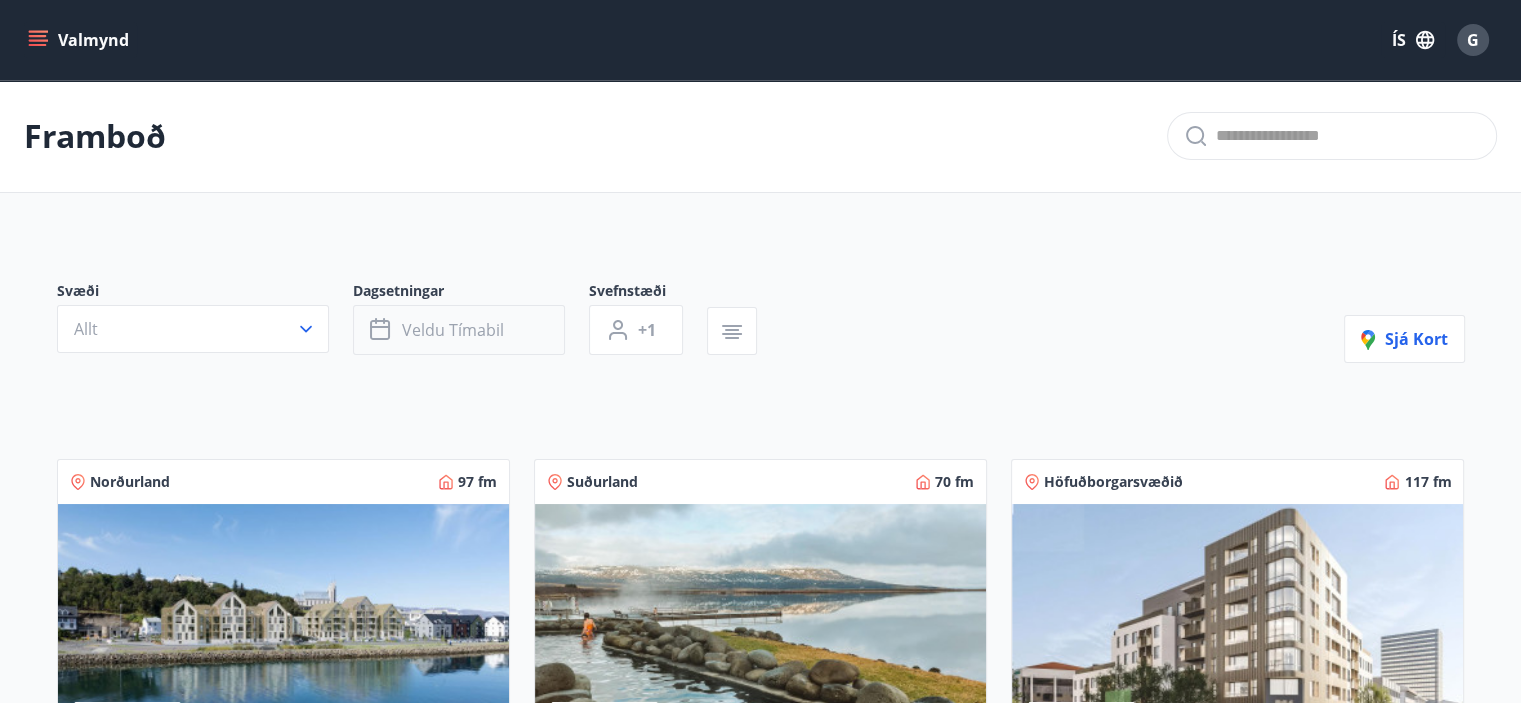 click on "Veldu tímabil" at bounding box center [459, 330] 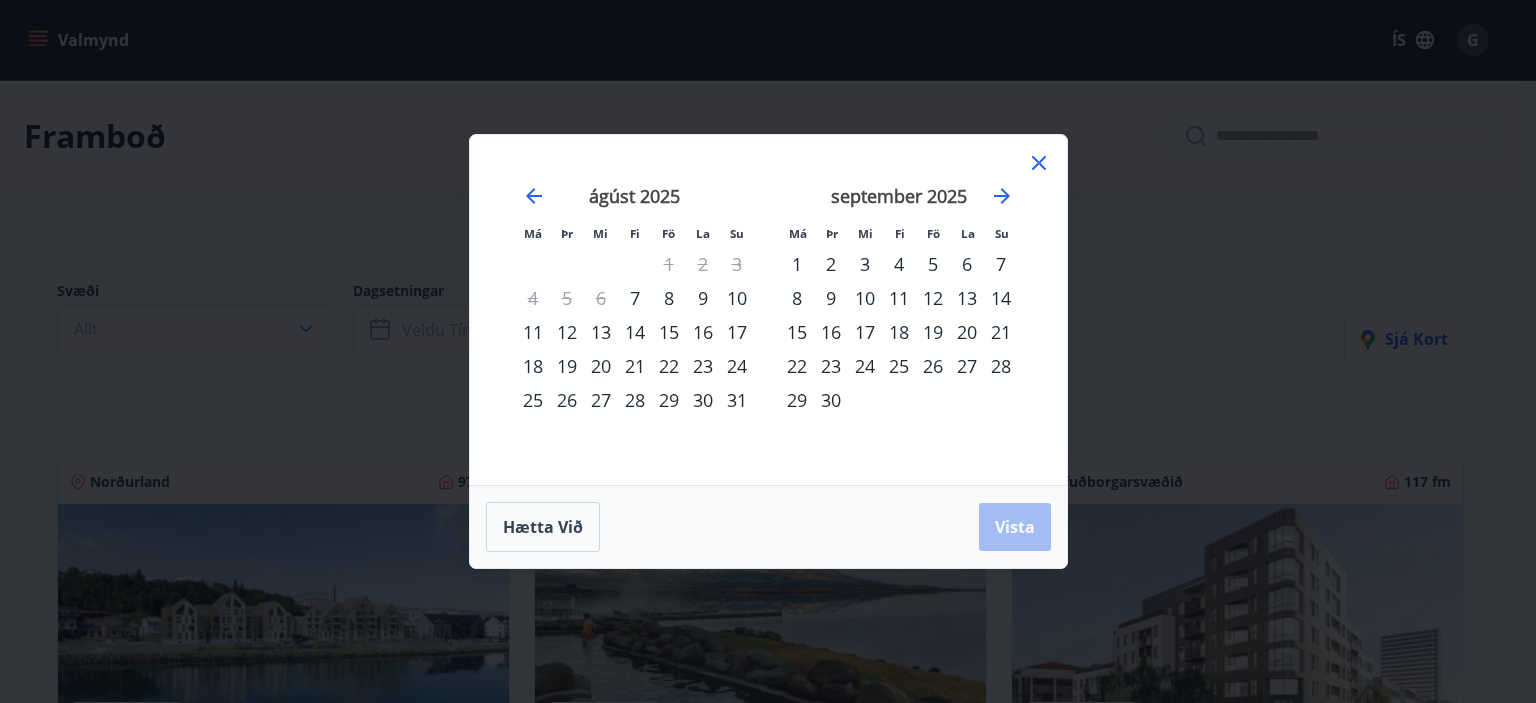 click on "8" at bounding box center [669, 298] 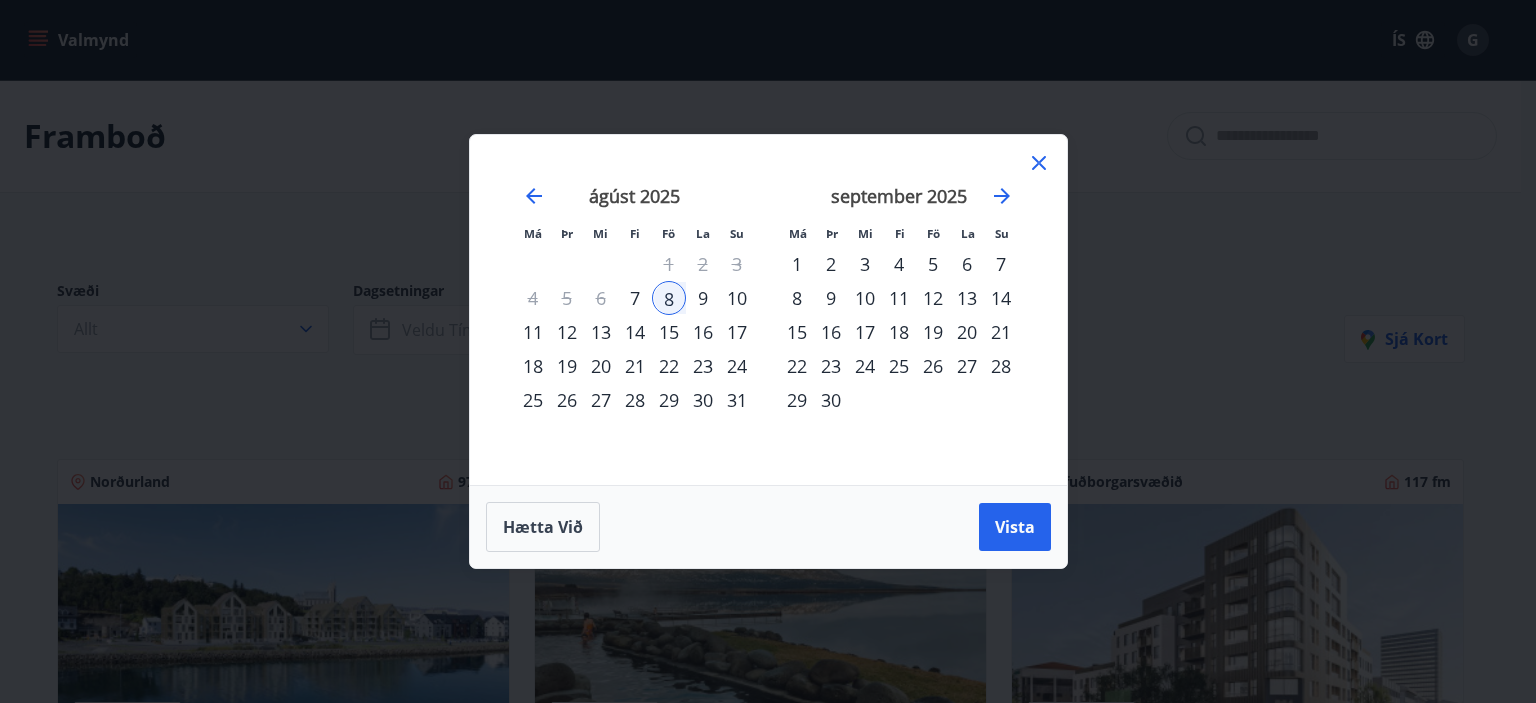 click on "15" at bounding box center (669, 332) 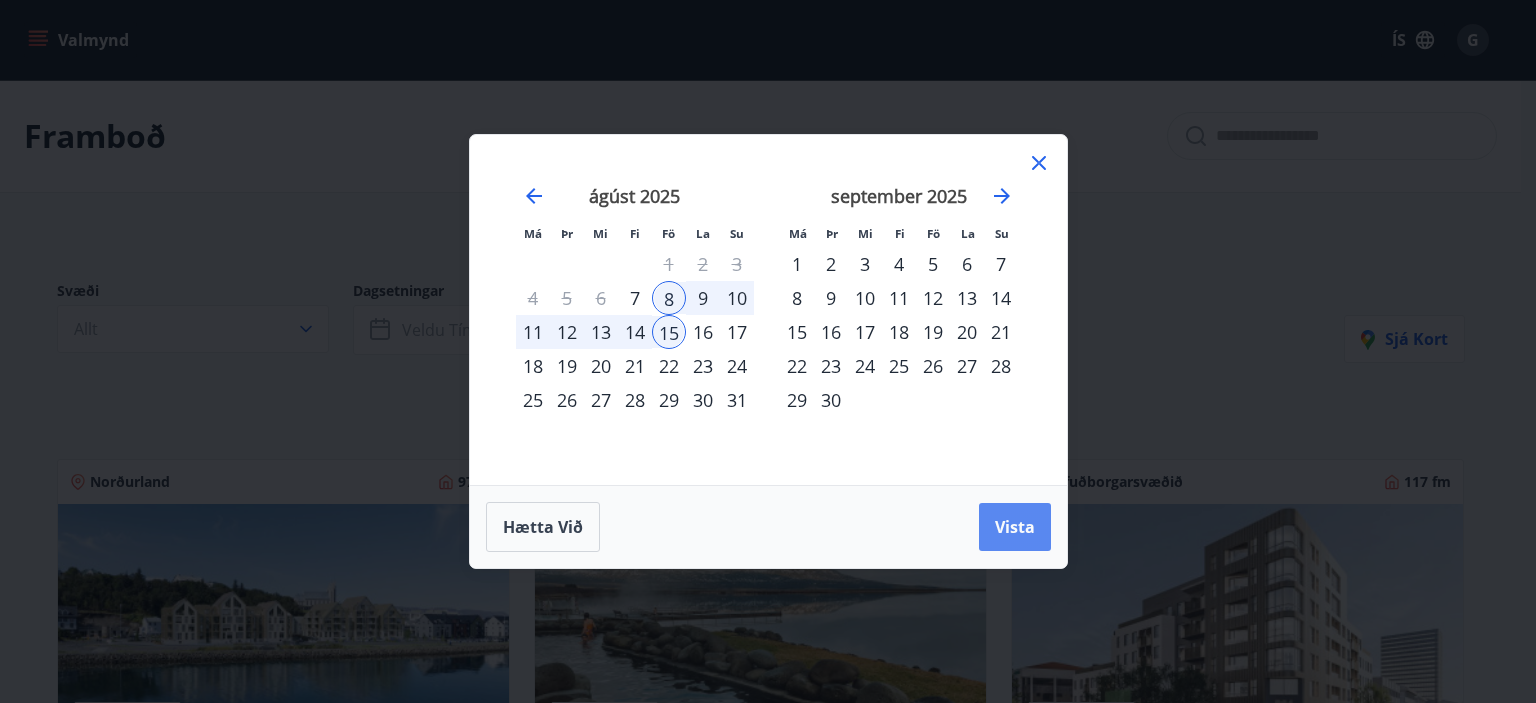 click on "Vista" at bounding box center [1015, 527] 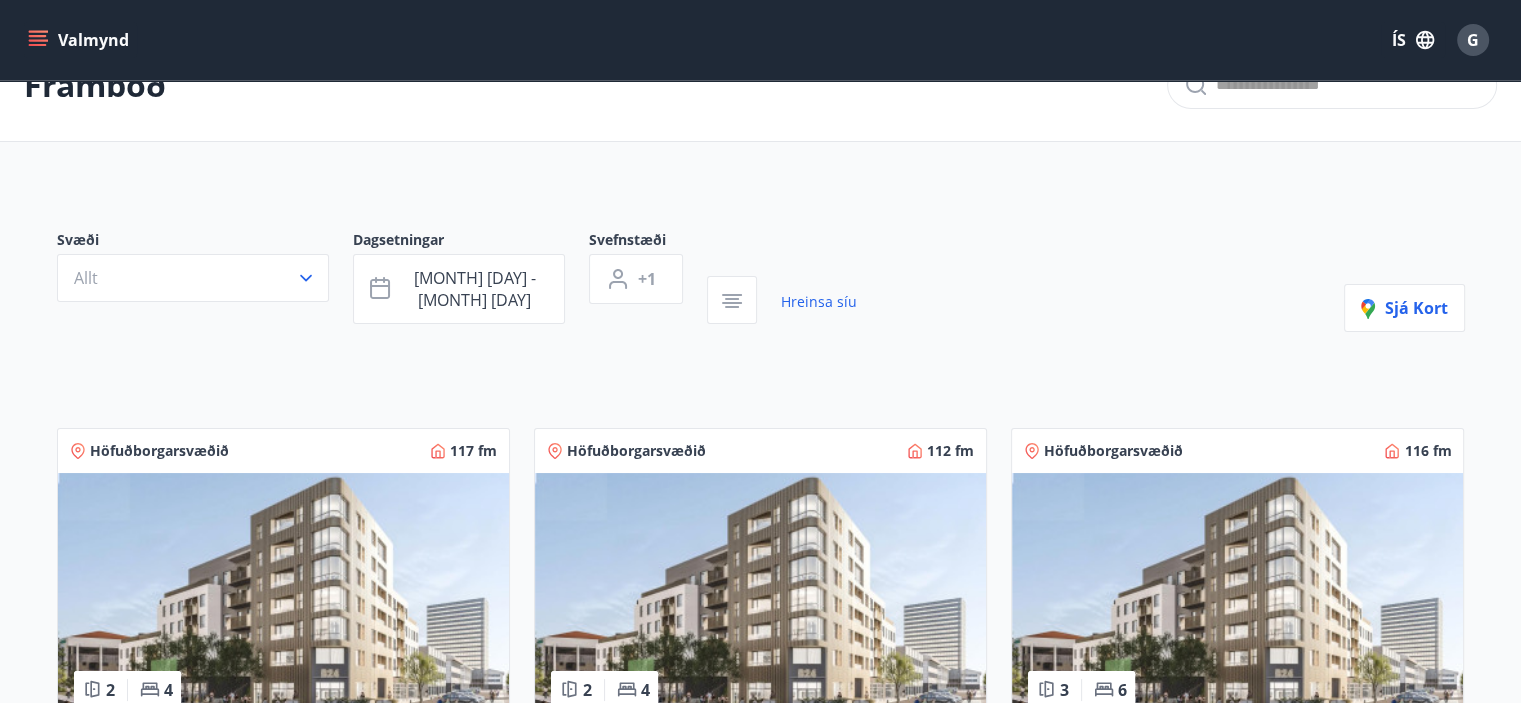 scroll, scrollTop: 0, scrollLeft: 0, axis: both 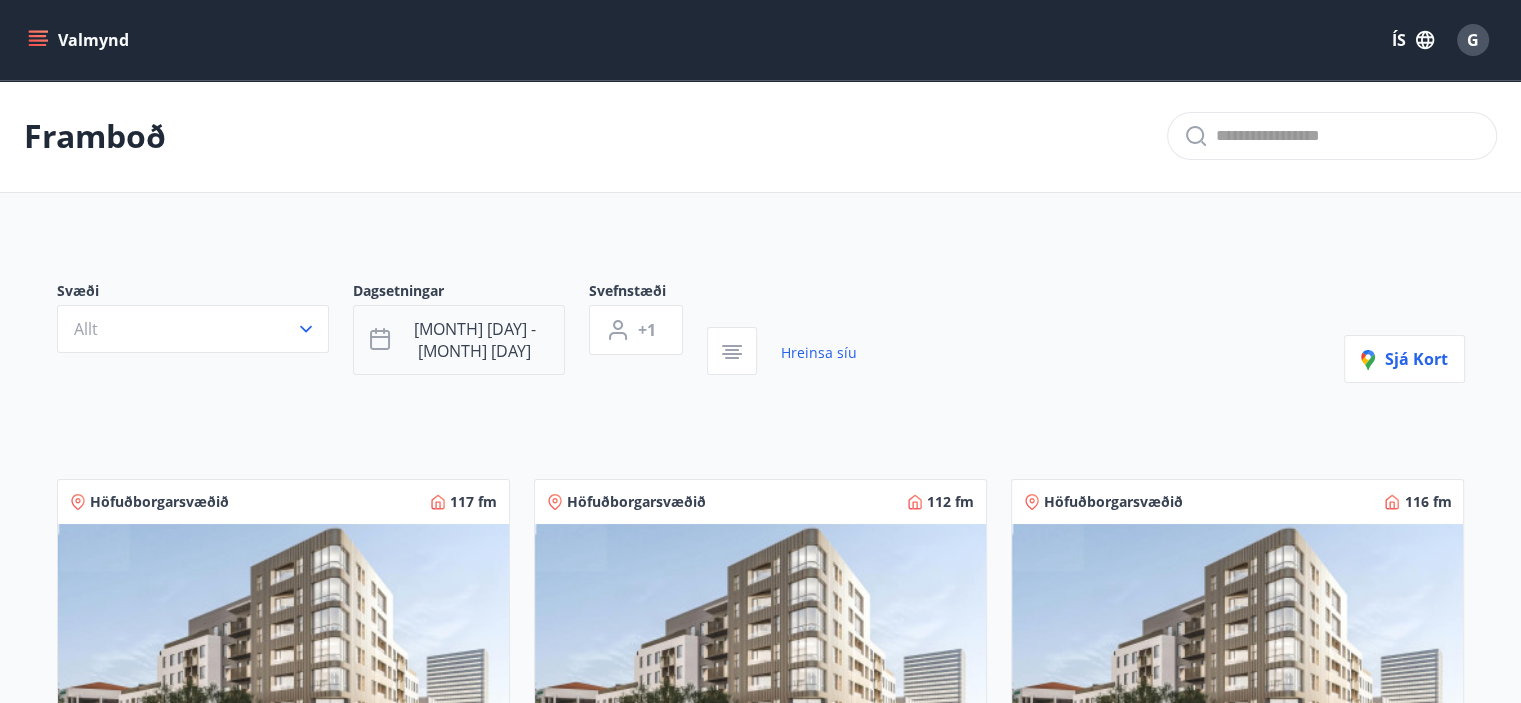 click on "[MONTH] [DAY] - [MONTH] [DAY]" at bounding box center (475, 340) 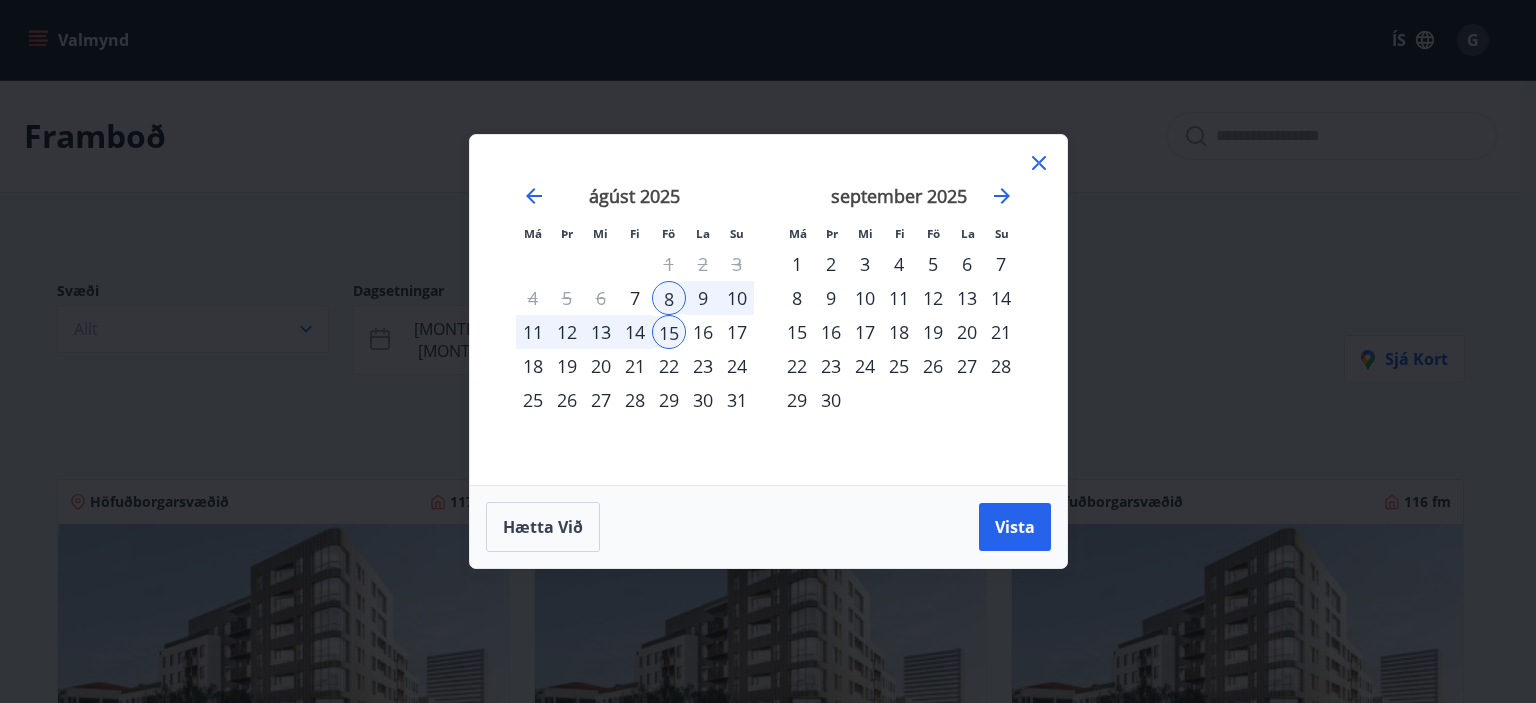 click on "15" at bounding box center [669, 332] 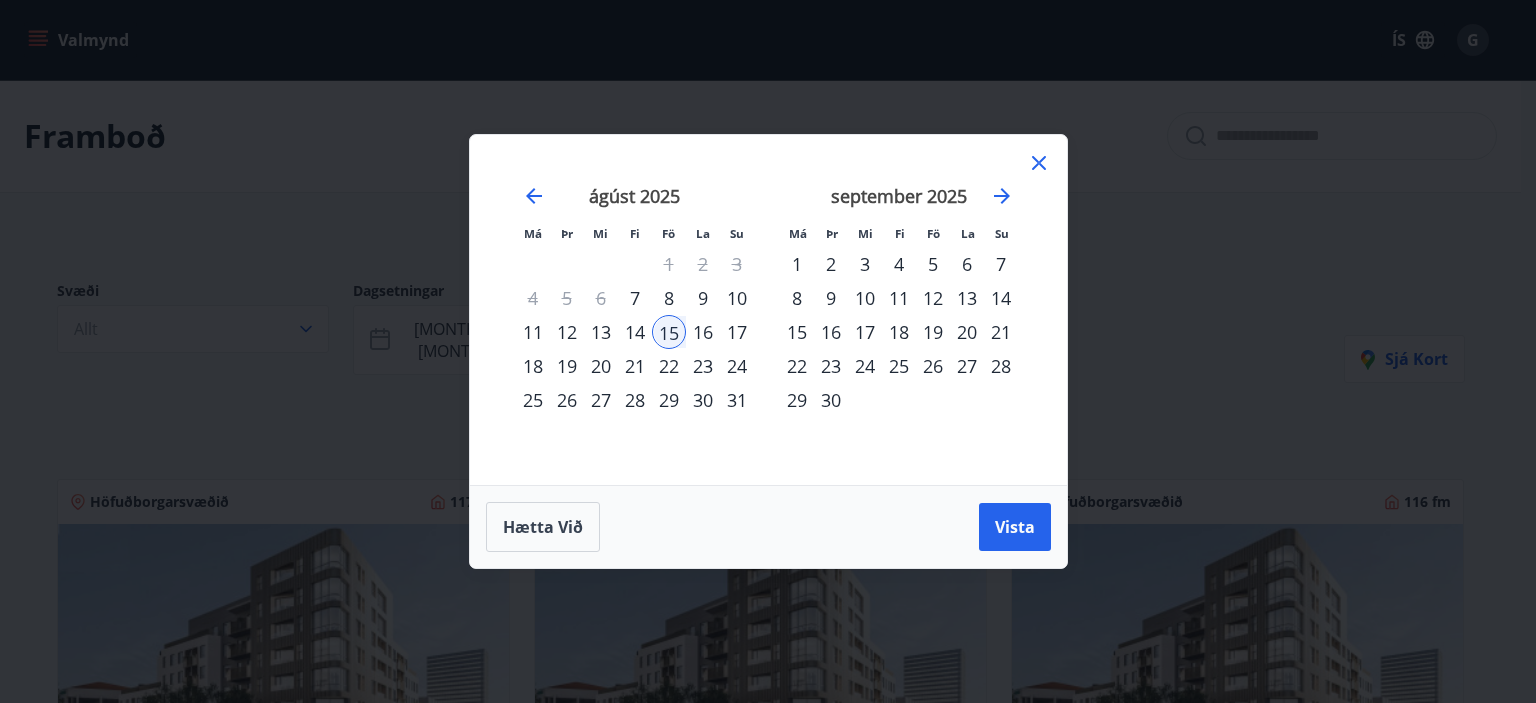 click on "17" at bounding box center (737, 332) 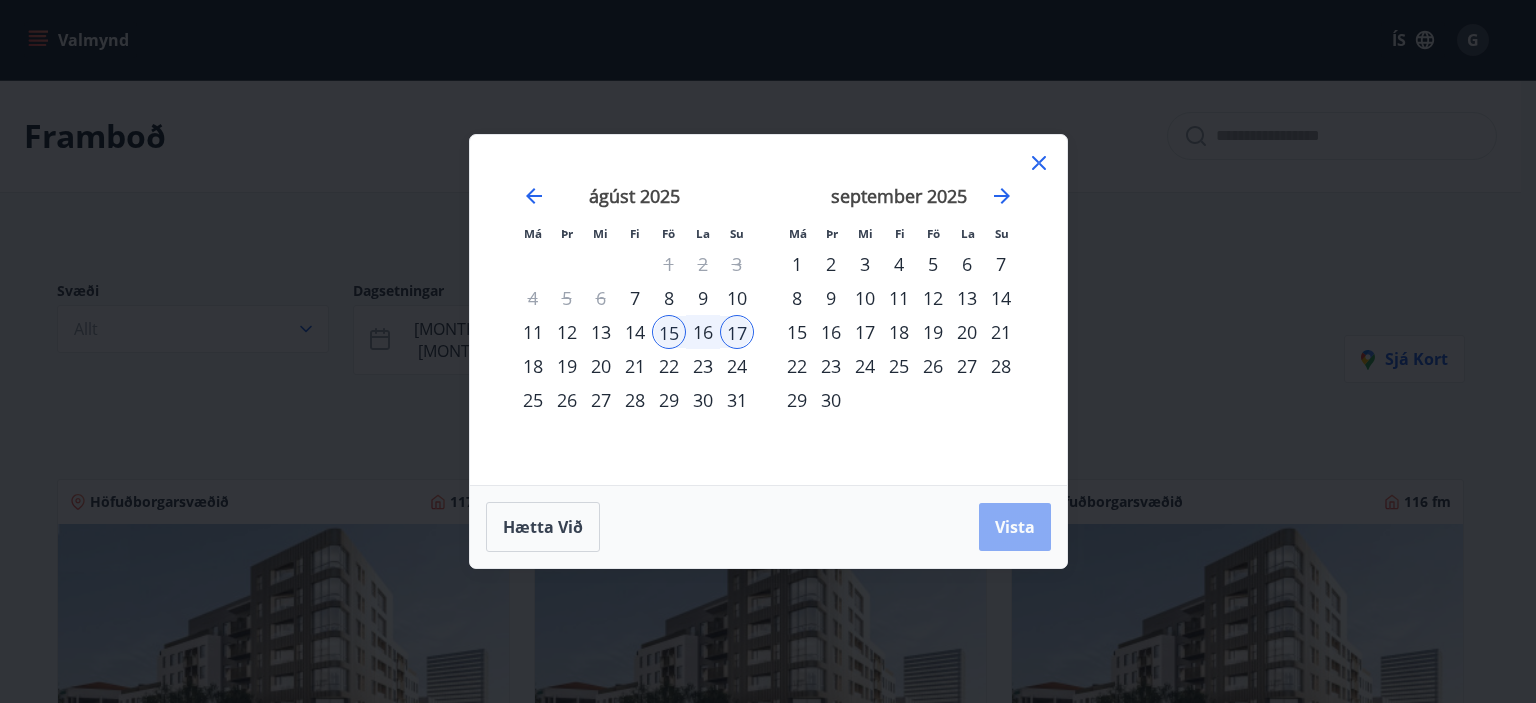 click on "Vista" at bounding box center [1015, 527] 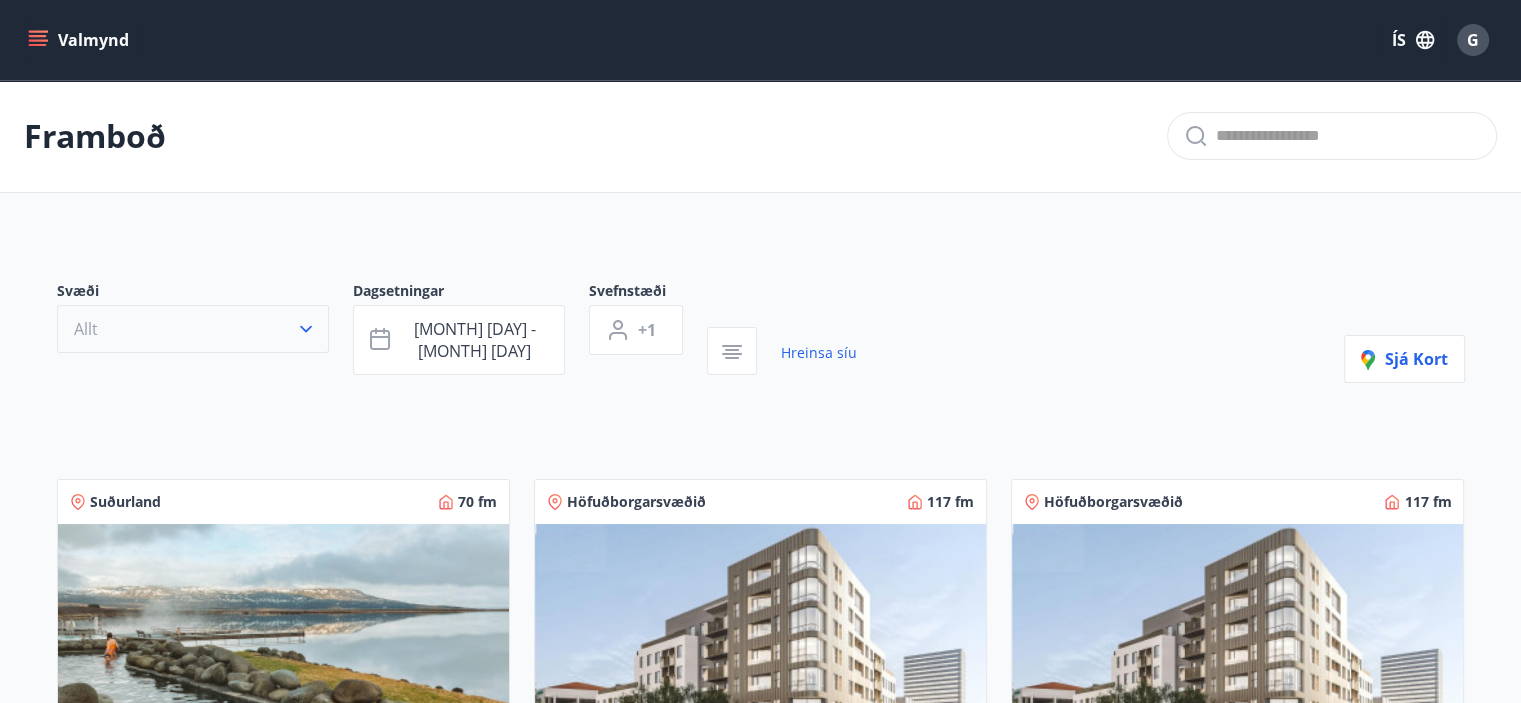 click 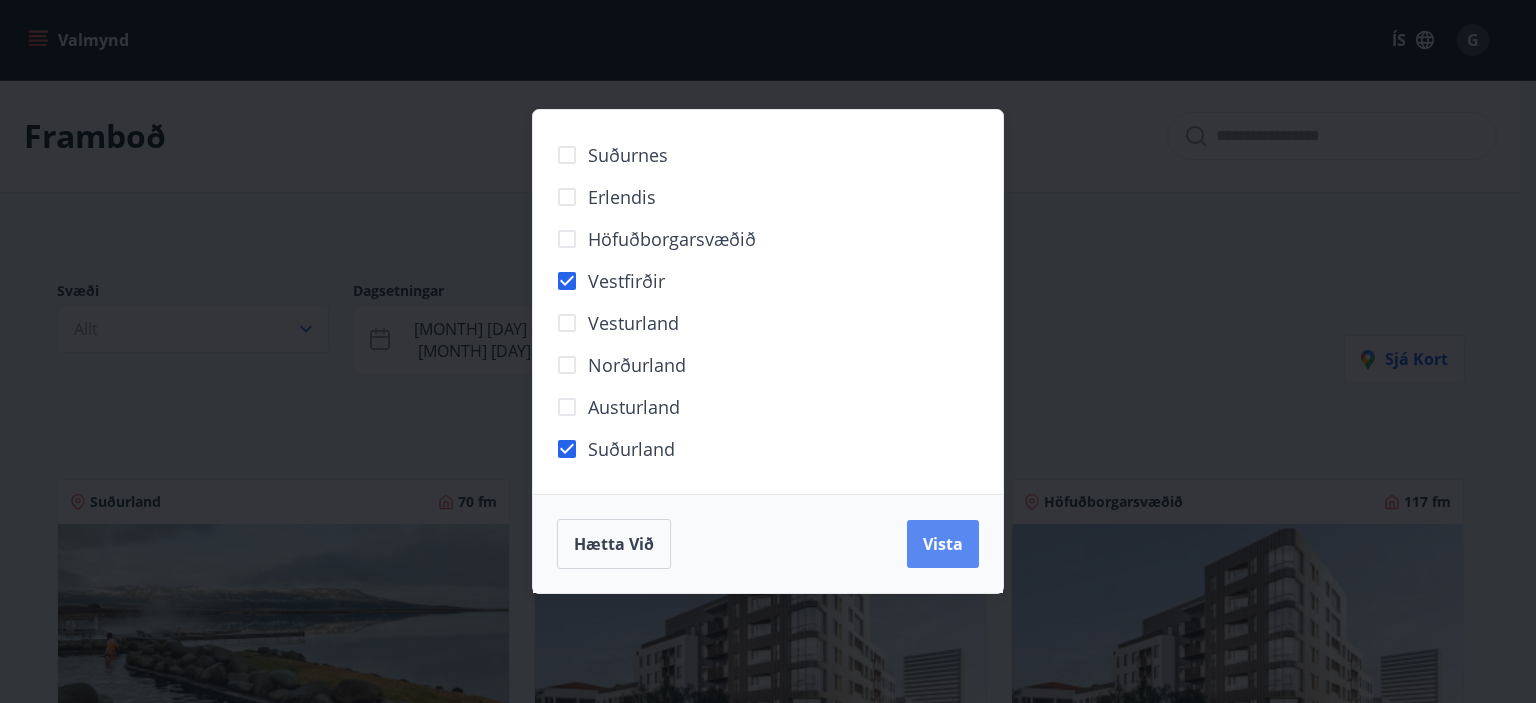 click on "Vista" at bounding box center [943, 544] 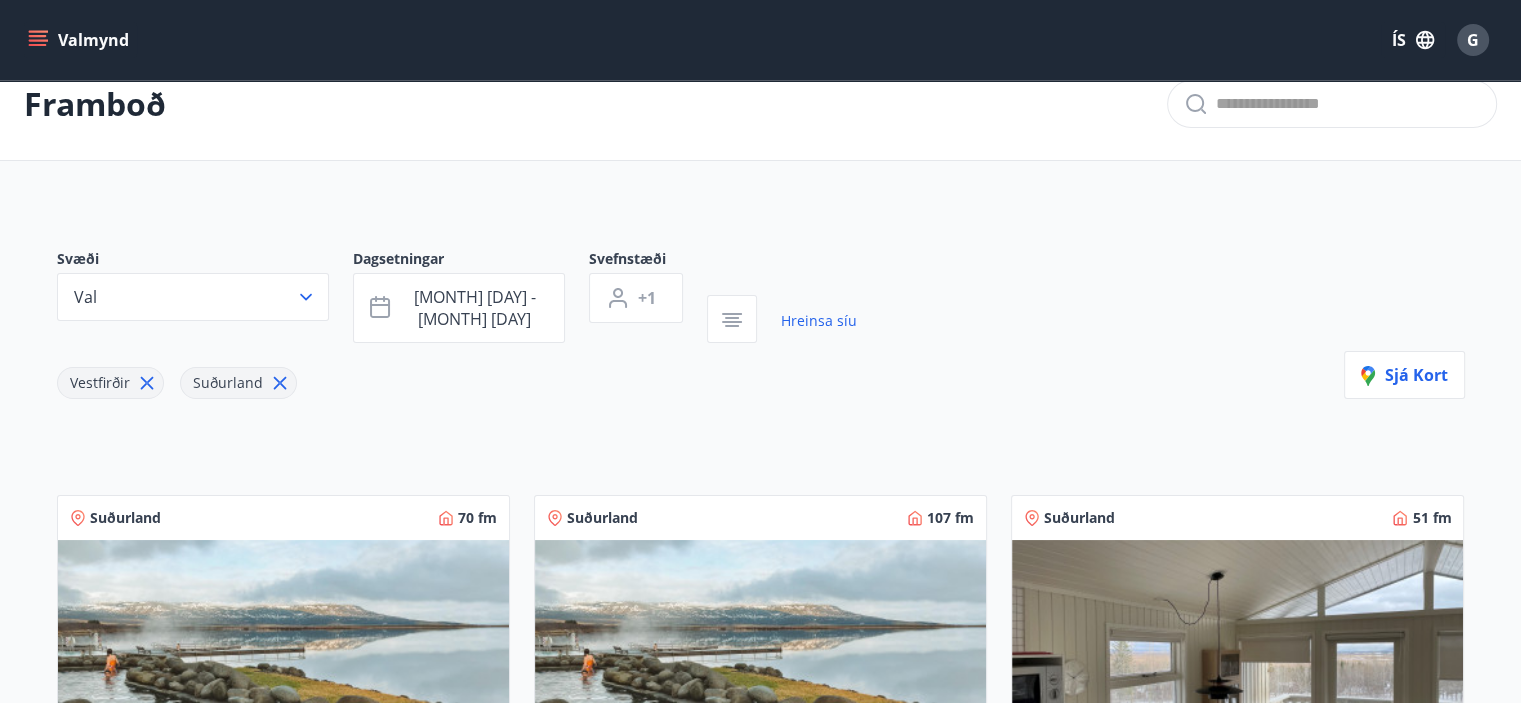scroll, scrollTop: 0, scrollLeft: 0, axis: both 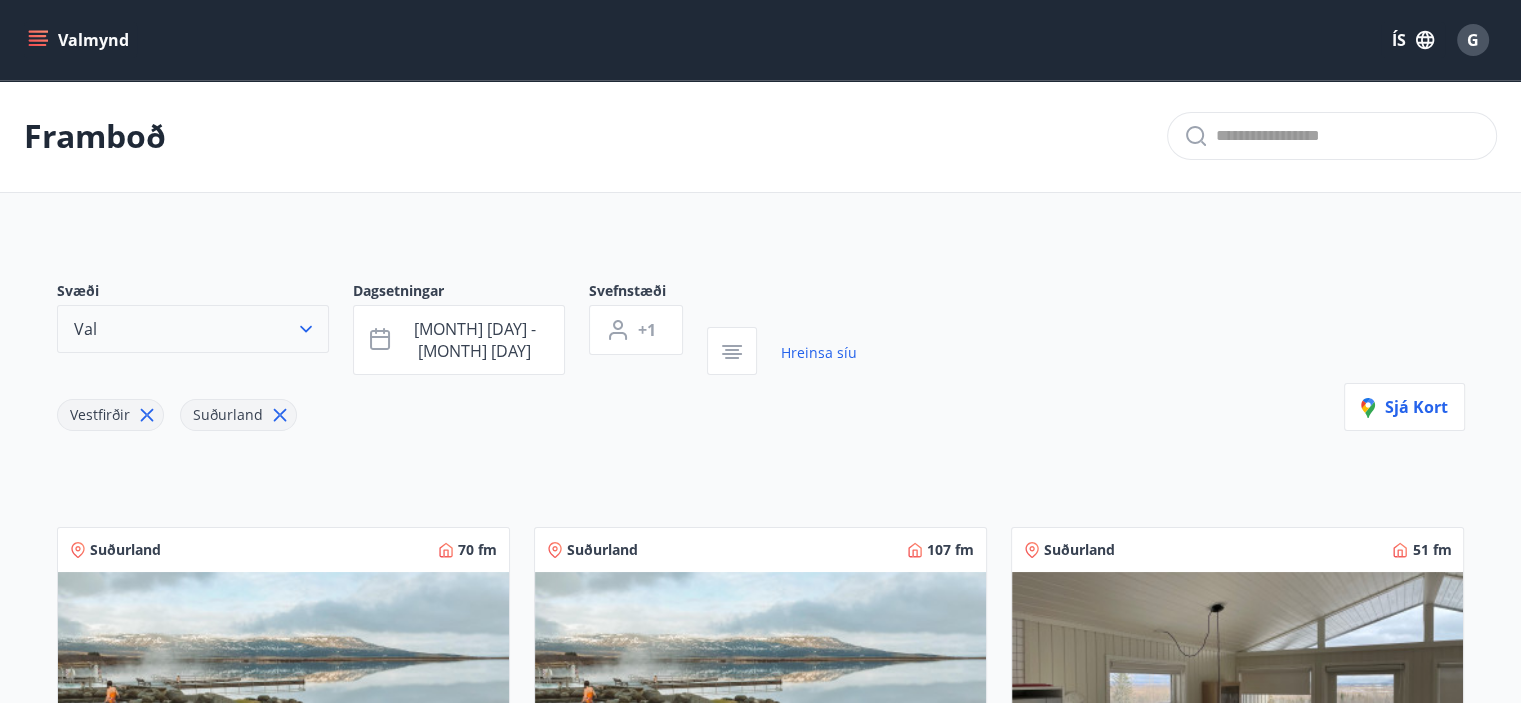 click 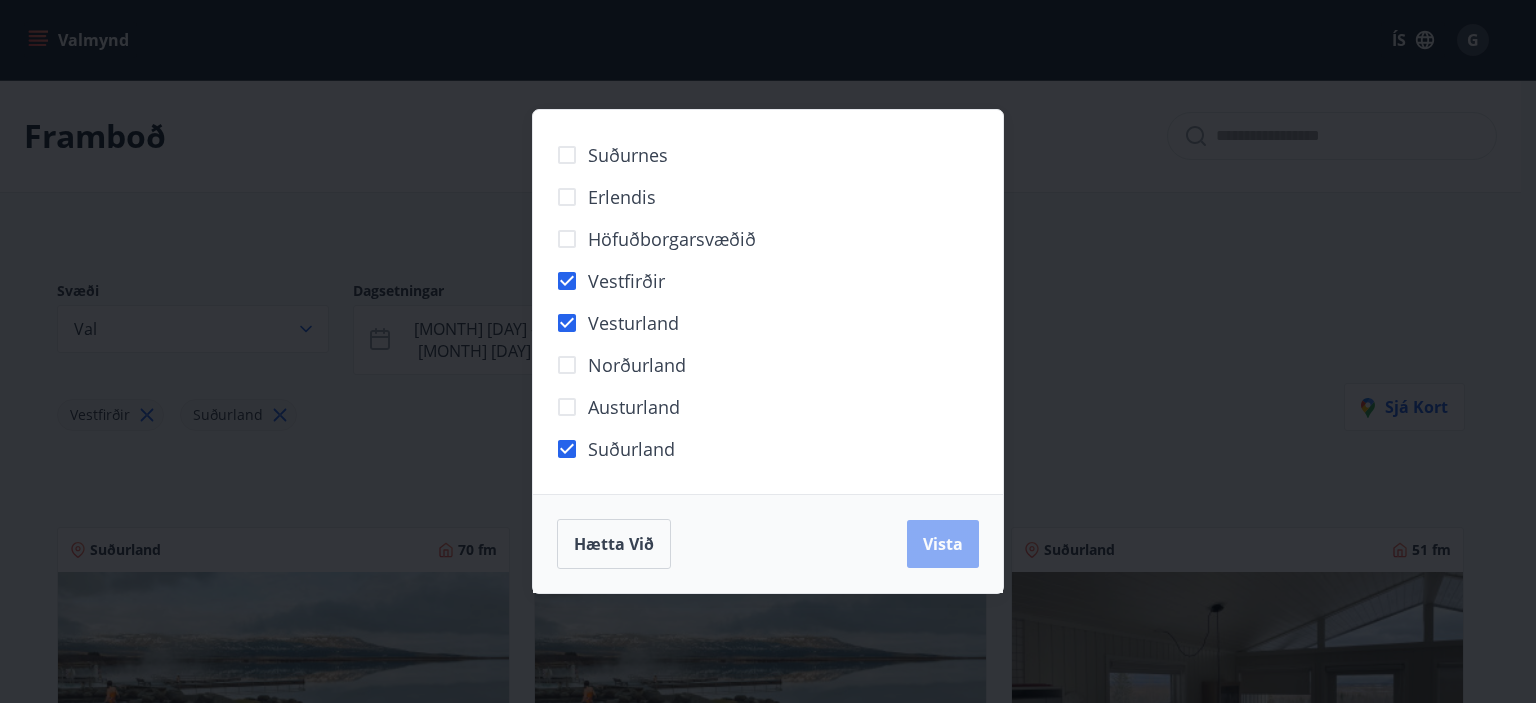 click on "Vista" at bounding box center [943, 544] 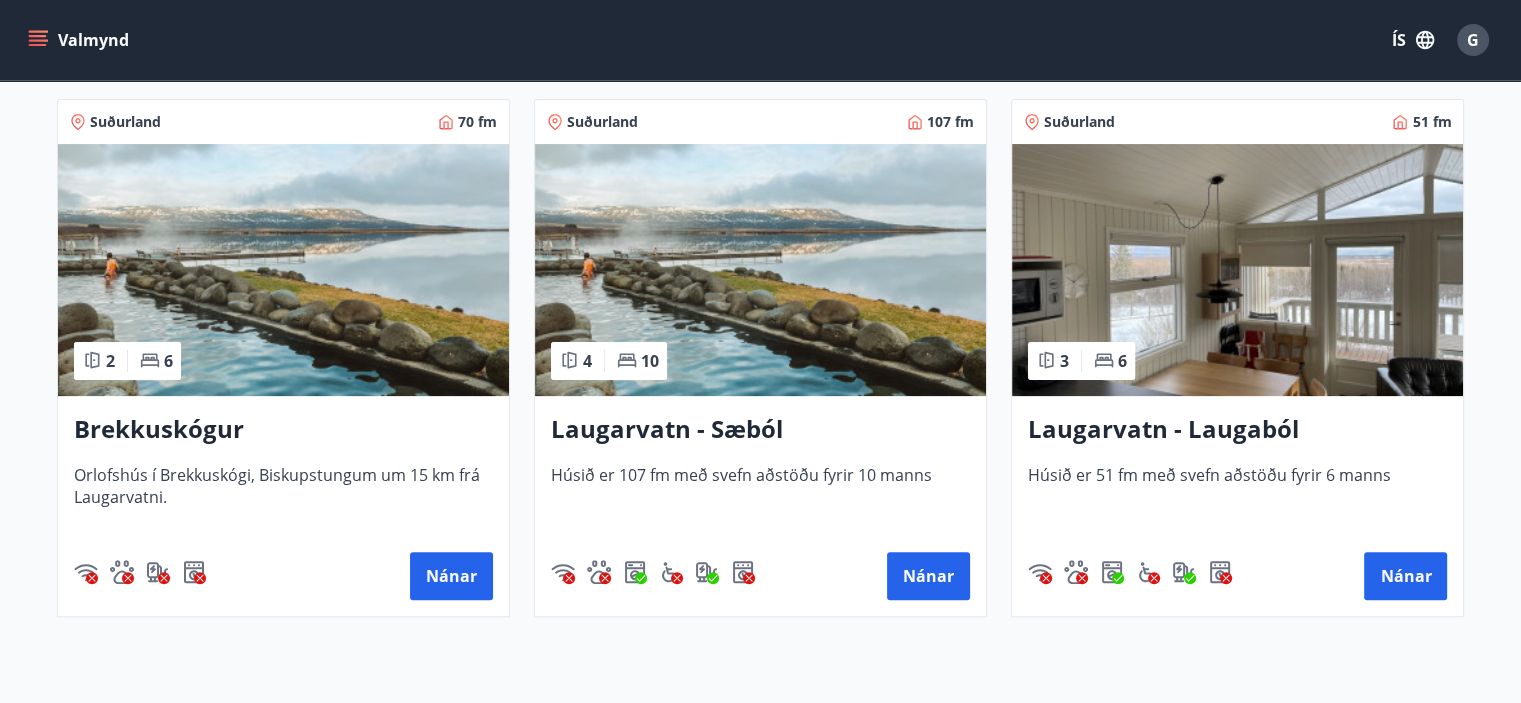 scroll, scrollTop: 484, scrollLeft: 0, axis: vertical 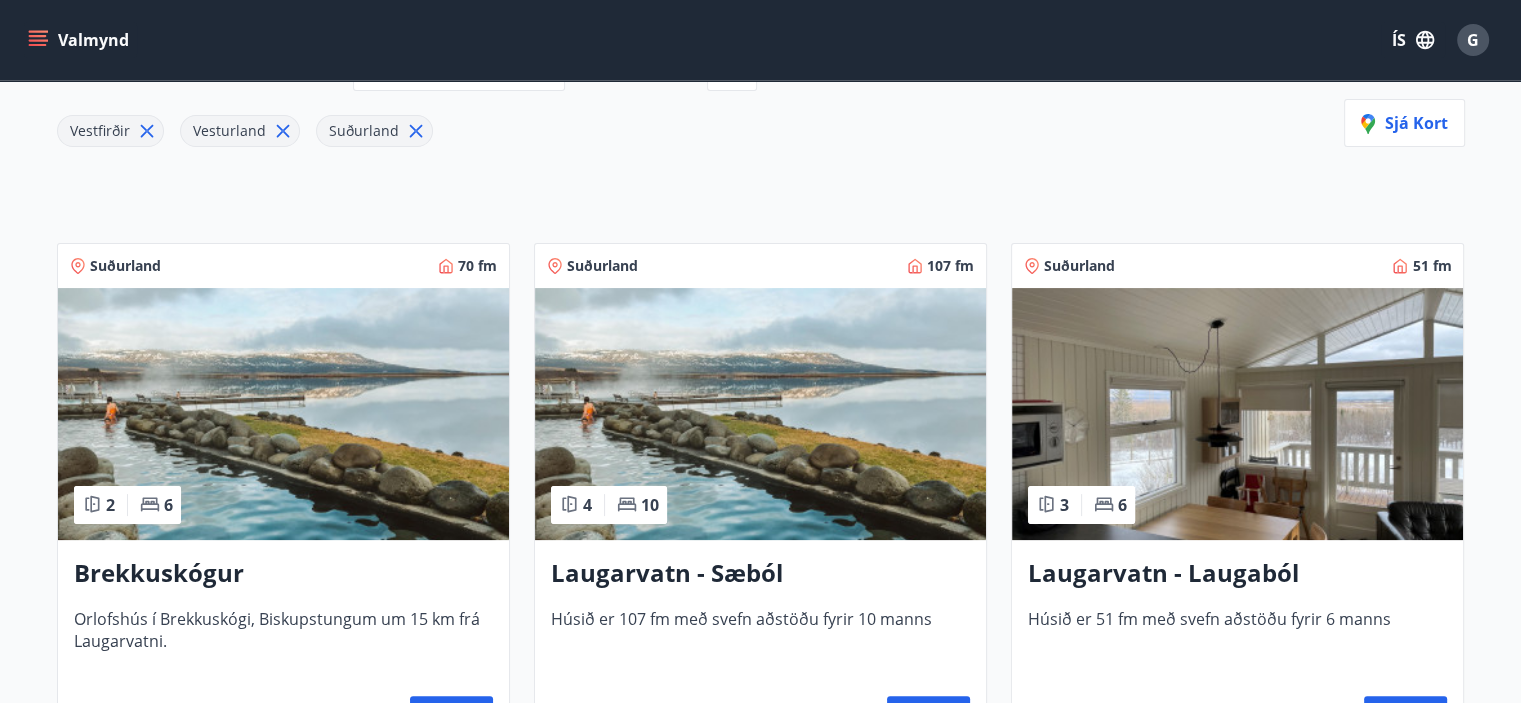 click at bounding box center (1237, 414) 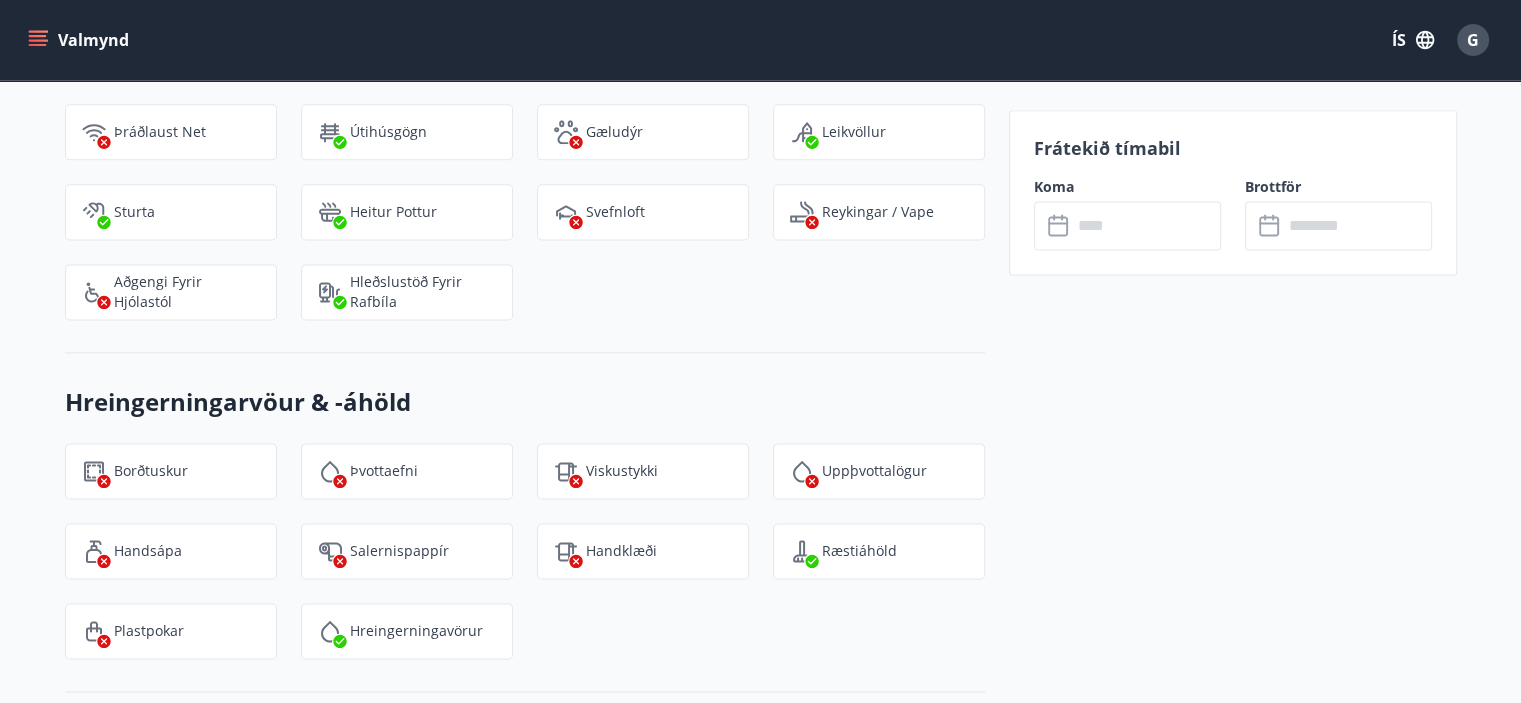 scroll, scrollTop: 2800, scrollLeft: 0, axis: vertical 